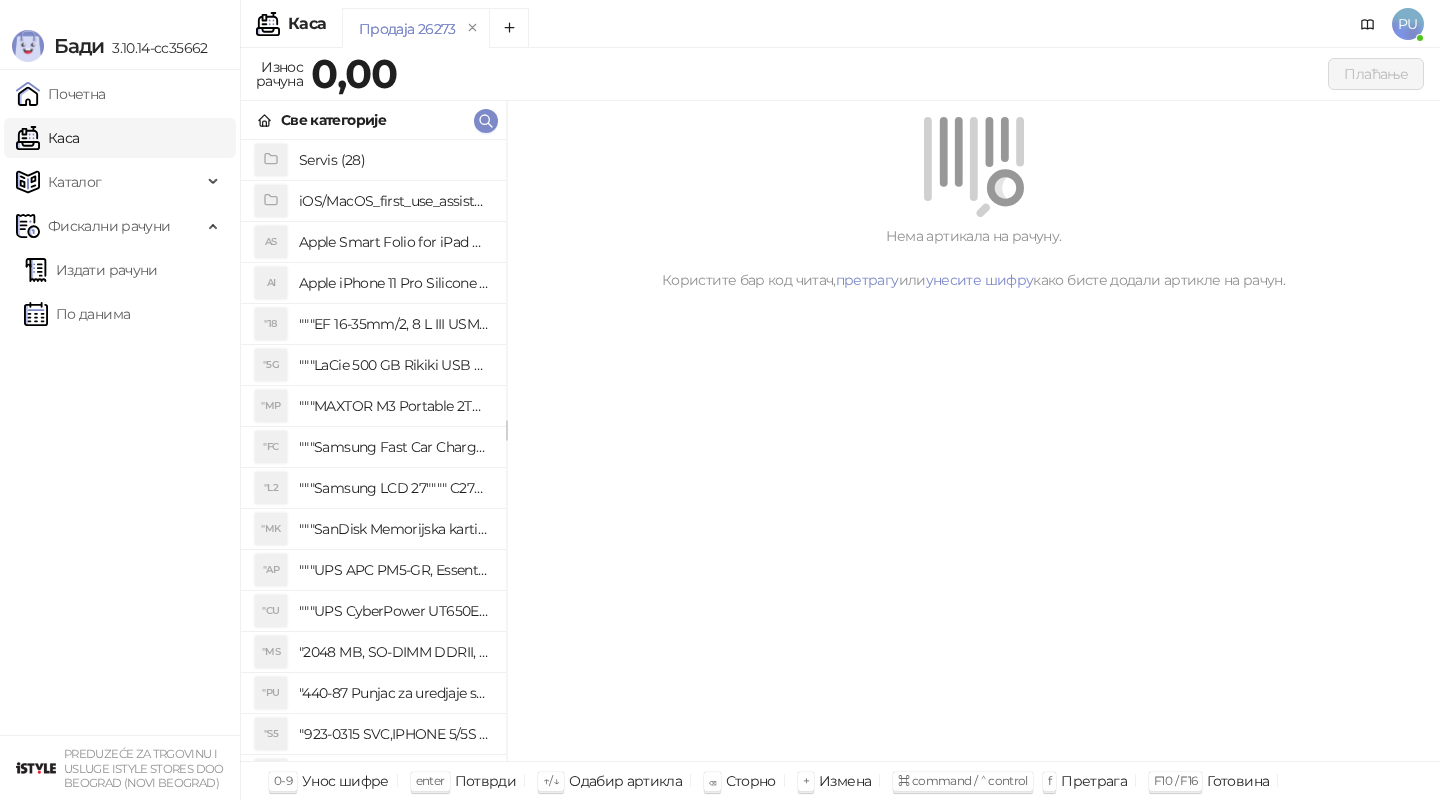 click 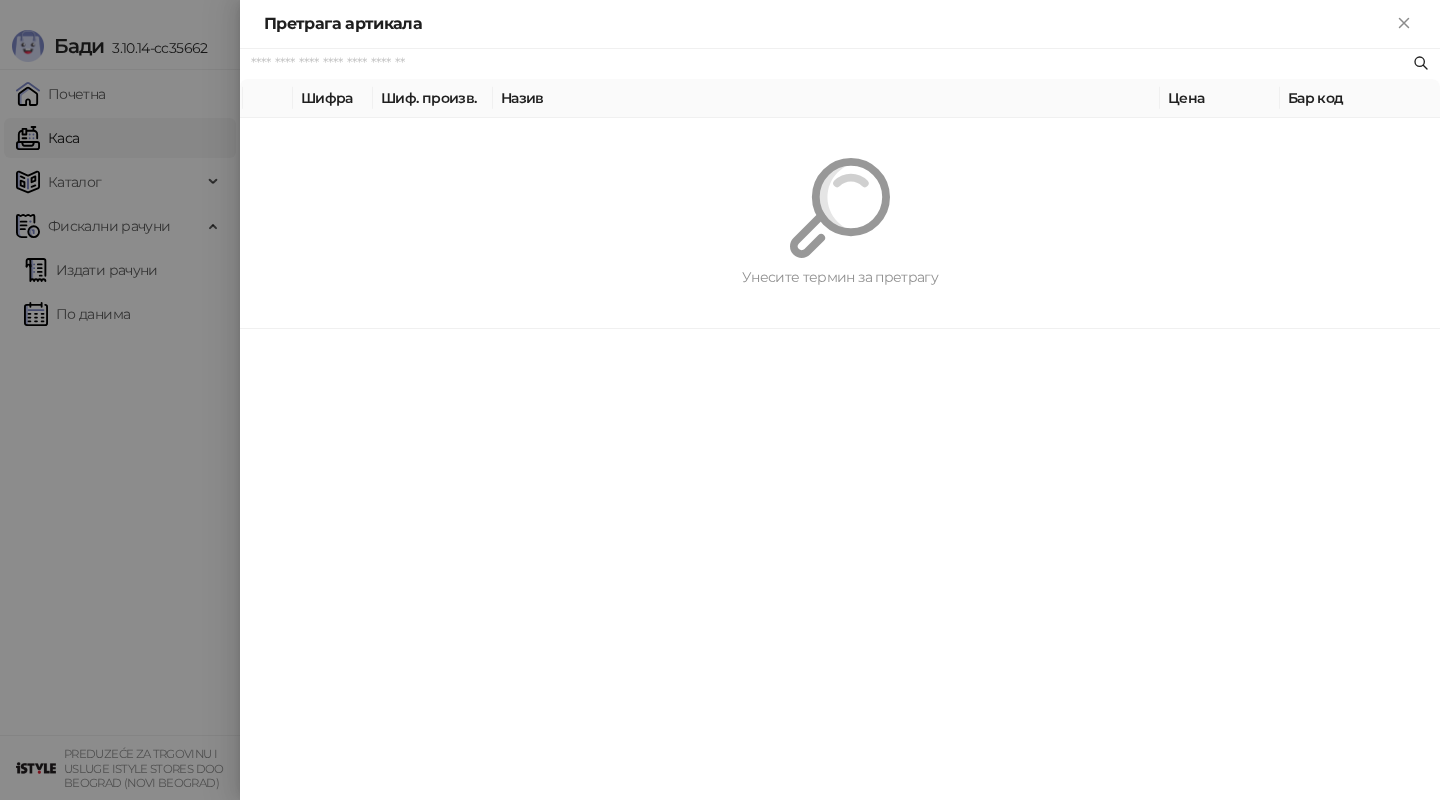 paste on "*********" 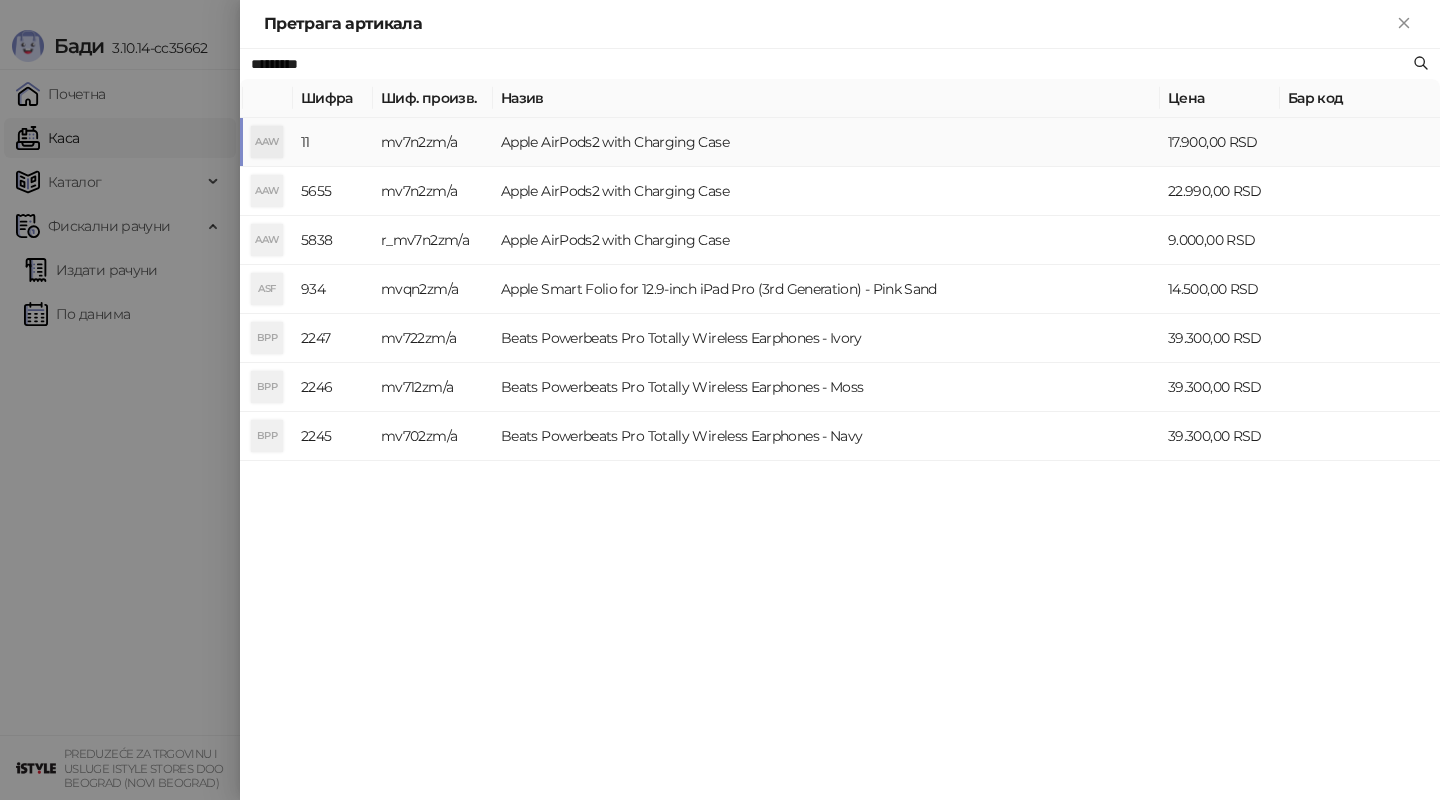 type on "*********" 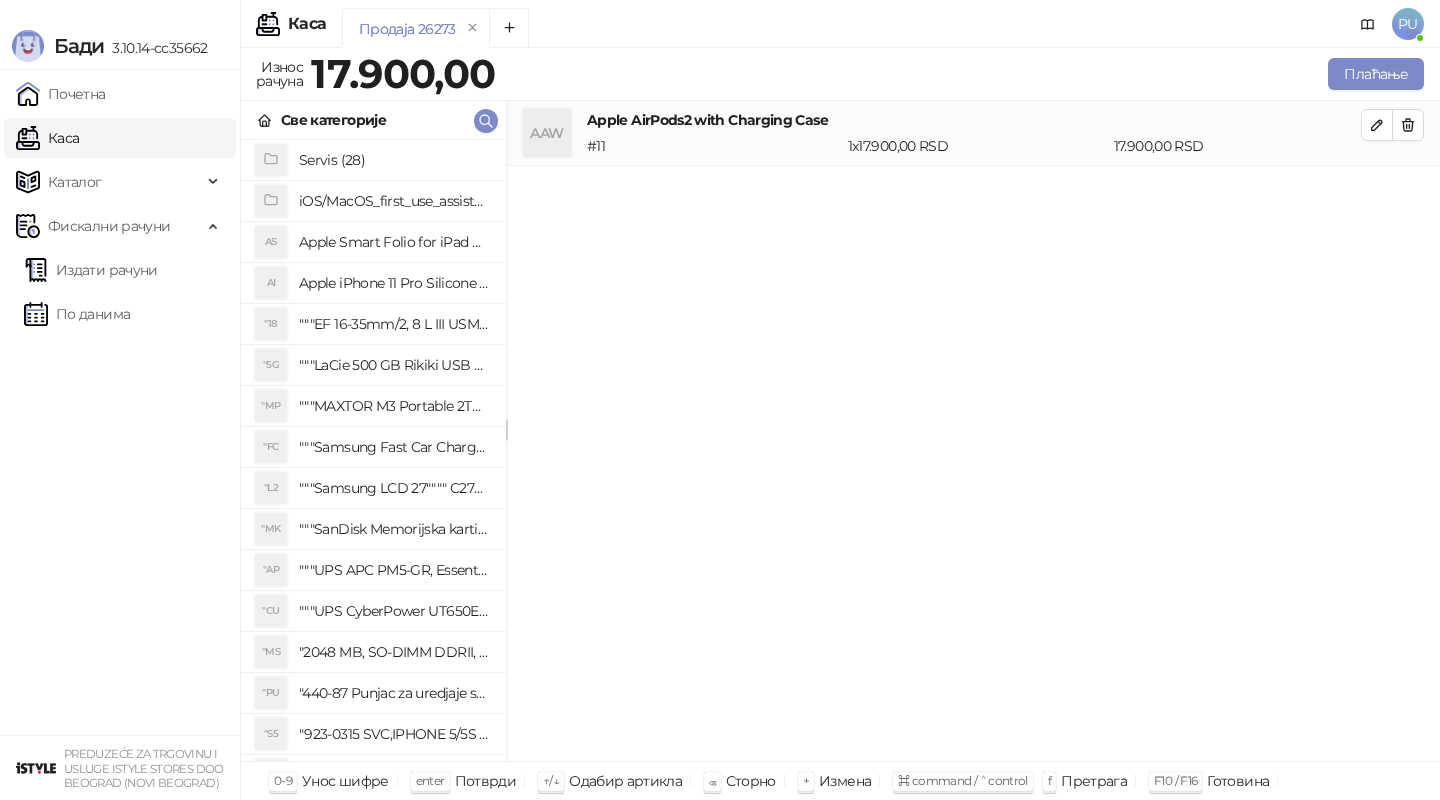 click on "Продаја 26273 Износ рачуна 17.900,00 Плаћање Све категорије Servis (28) iOS/MacOS_first_use_assistance (4) AS  Apple Smart Folio for iPad mini (A17 Pro) - Sage AI  Apple iPhone 11 Pro Silicone Case -  Black "18 """EF 16-35mm/2, 8 L III USM""" "5G """LaCie 500 GB Rikiki USB 3.0 / Ultra Compact & Resistant aluminum / USB 3.0 / 2.5""""""" "MP """MAXTOR M3 Portable 2TB 2.5"""" crni eksterni hard disk HX-M201TCB/GM""" "FC """Samsung Fast Car Charge Adapter, brzi auto punja_, boja crna""" "L2 """Samsung LCD 27"""" C27F390FHUXEN""" "MK """SanDisk Memorijska kartica 256GB microSDXC sa SD adapterom SDSQXA1-256G-GN6MA - Extreme PLUS, A2, UHS-I, V30, U3, Class 10, Brzina _itanja 160 MB/s, Brzina upisa 90 MB/s""" "AP """UPS APC PM5-GR, Essential Surge Arrest,5 utic_nica""" "CU """UPS CyberPower UT650EG, 650VA/360W , line-int., s_uko, desktop""" "MS "2048 MB, SO-DIMM DDRII, 667 MHz, Napajanje 1,8 0,1 V, Latencija CL5" "PU "440-87 Punjac za uredjaje sa micro USB portom 4/1, Stand." "S5"" at bounding box center (840, 424) 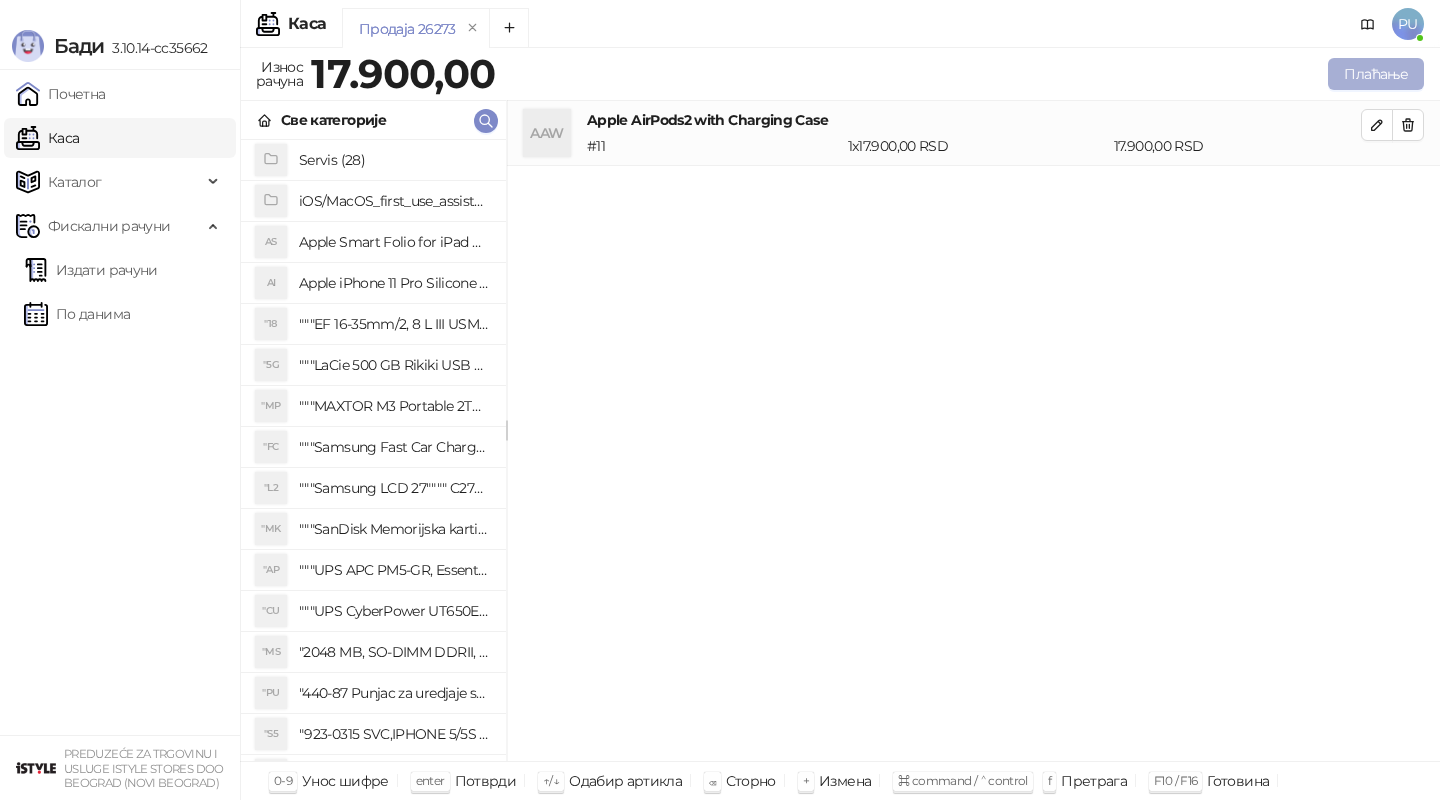 click on "Плаћање" at bounding box center (1376, 74) 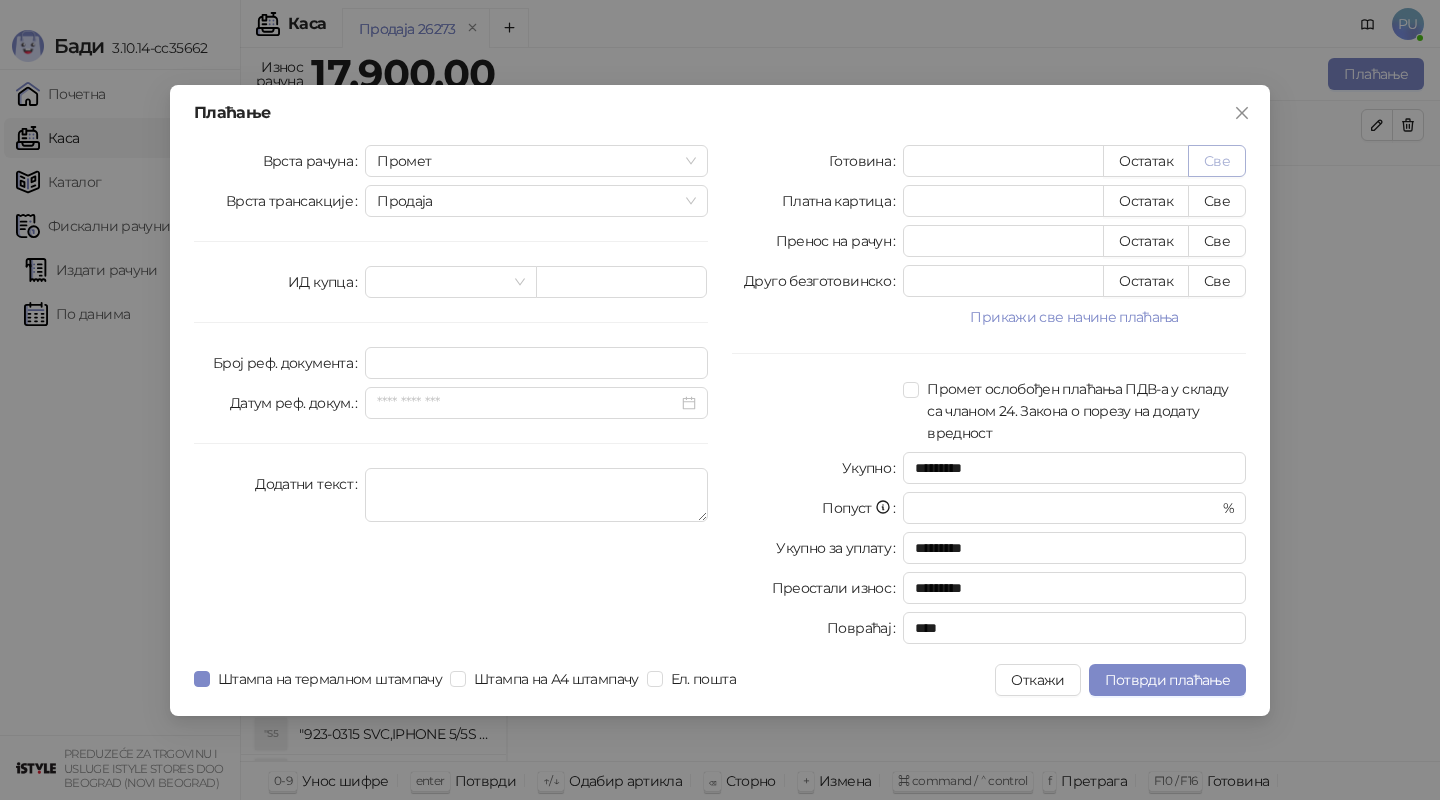 click on "Све" at bounding box center [1217, 161] 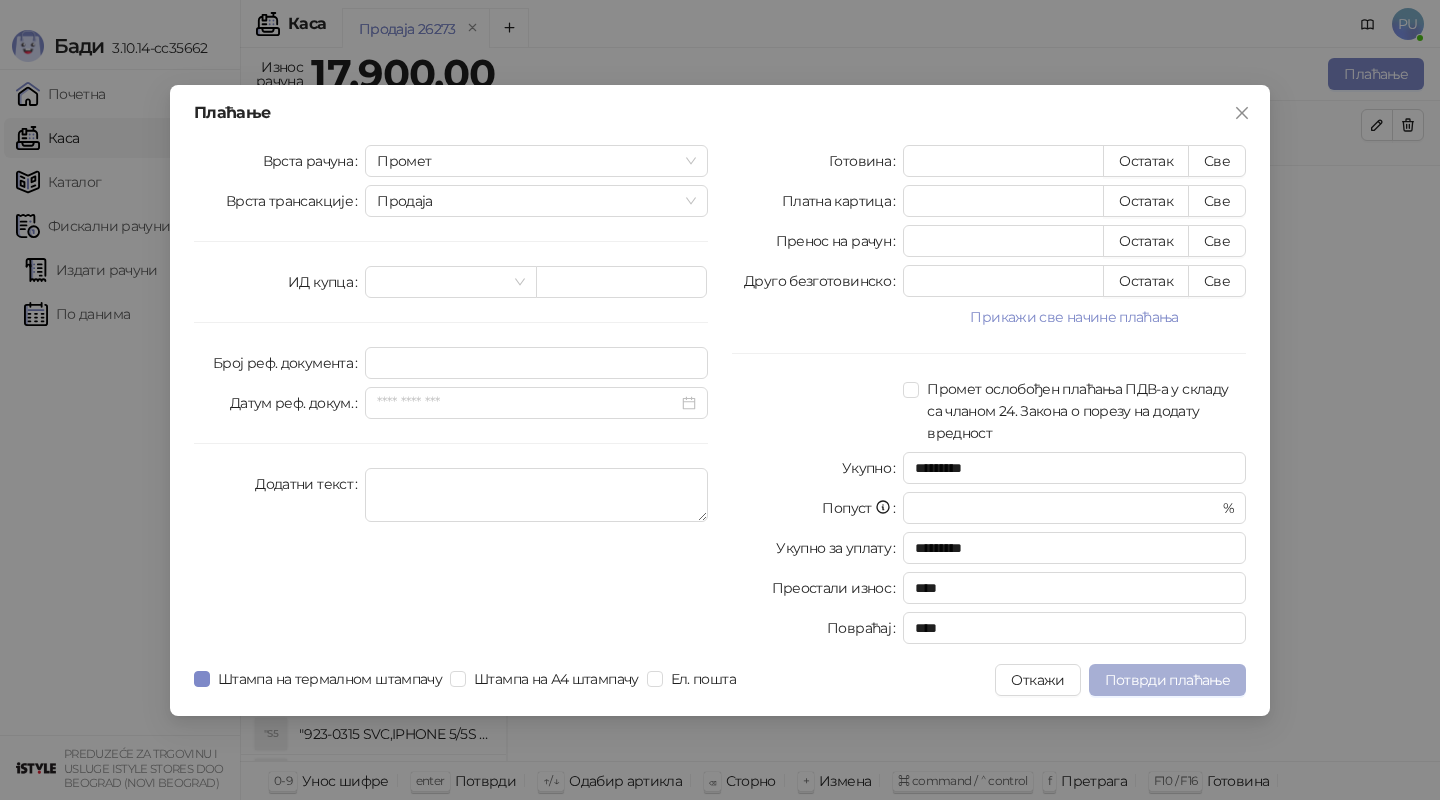 click on "Потврди плаћање" at bounding box center (1167, 680) 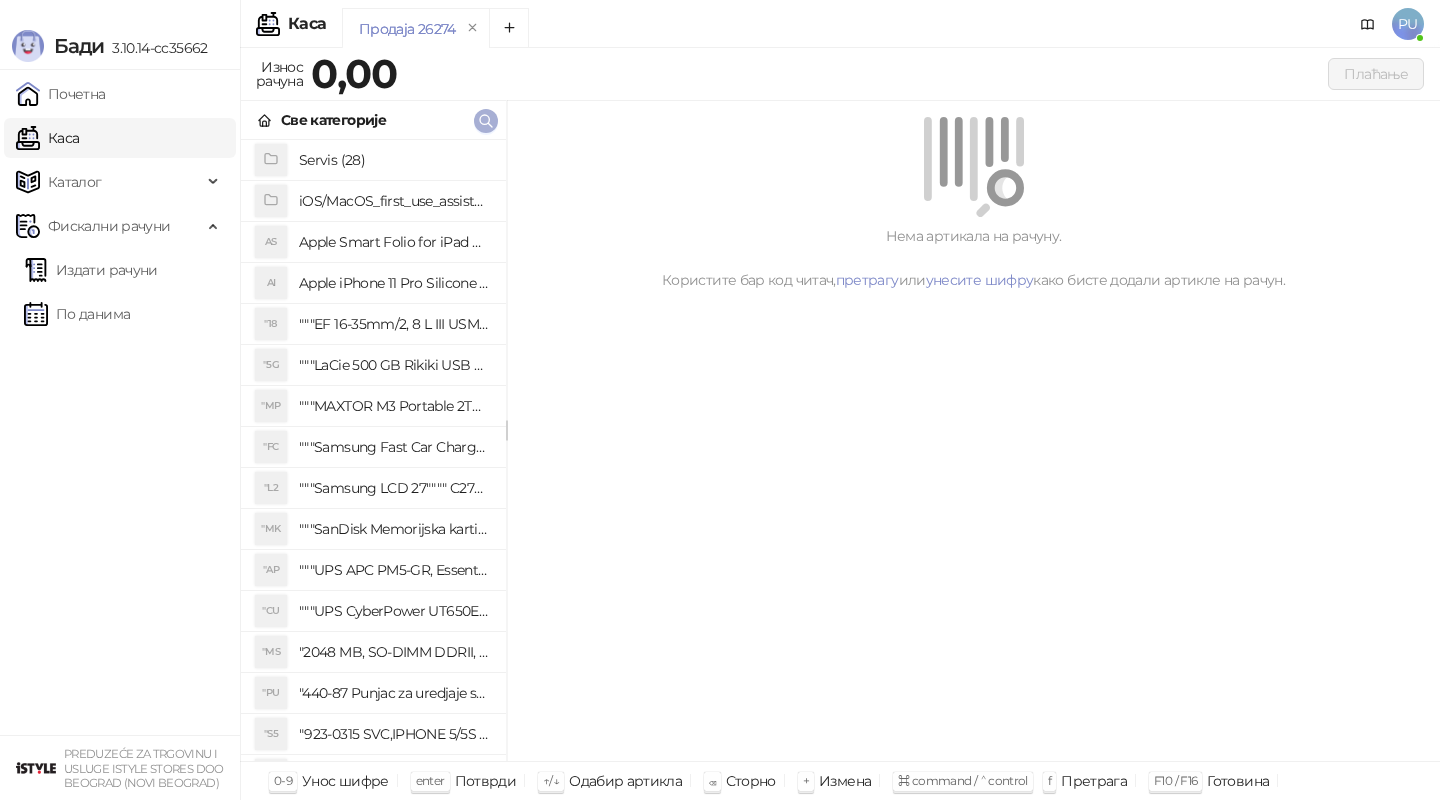 click 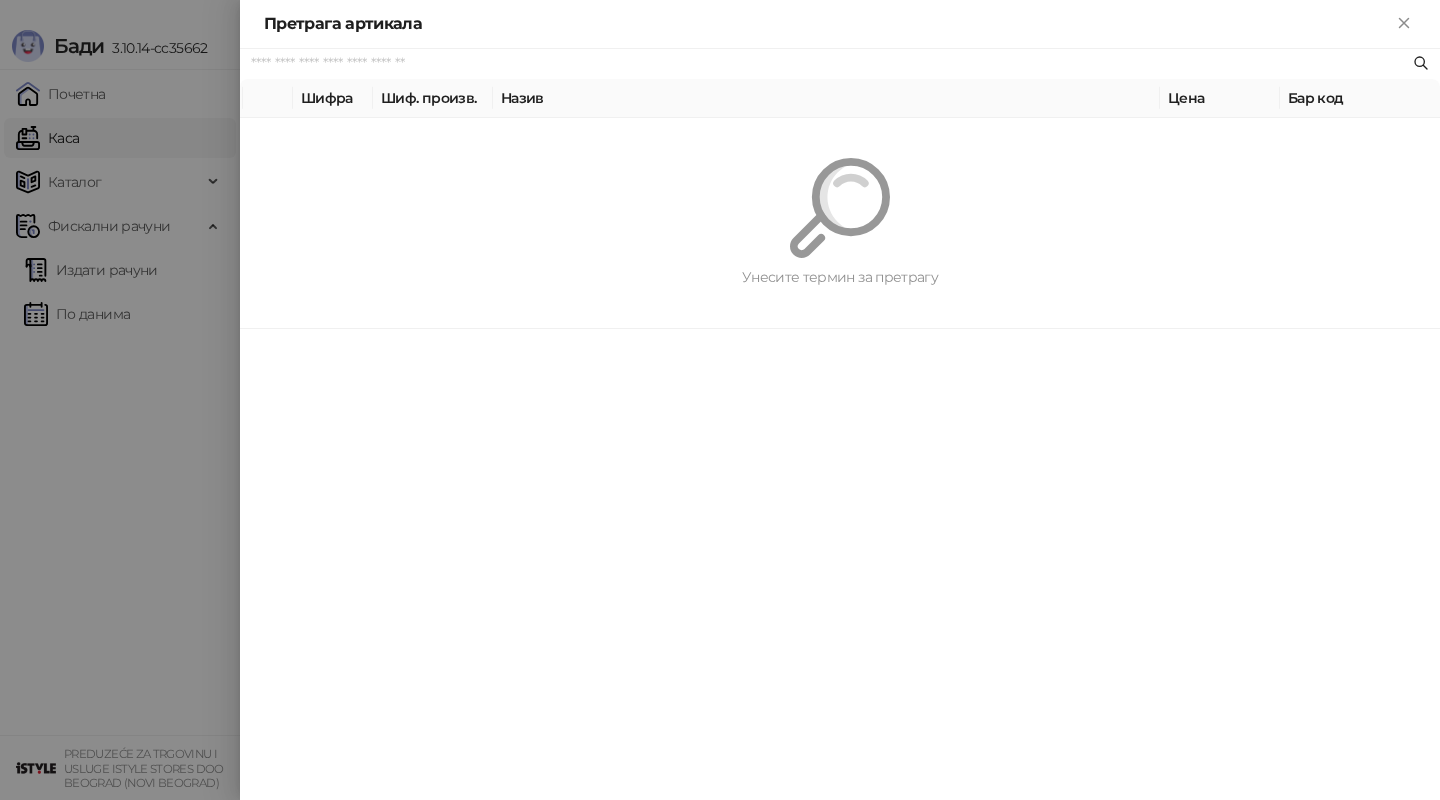 paste on "**********" 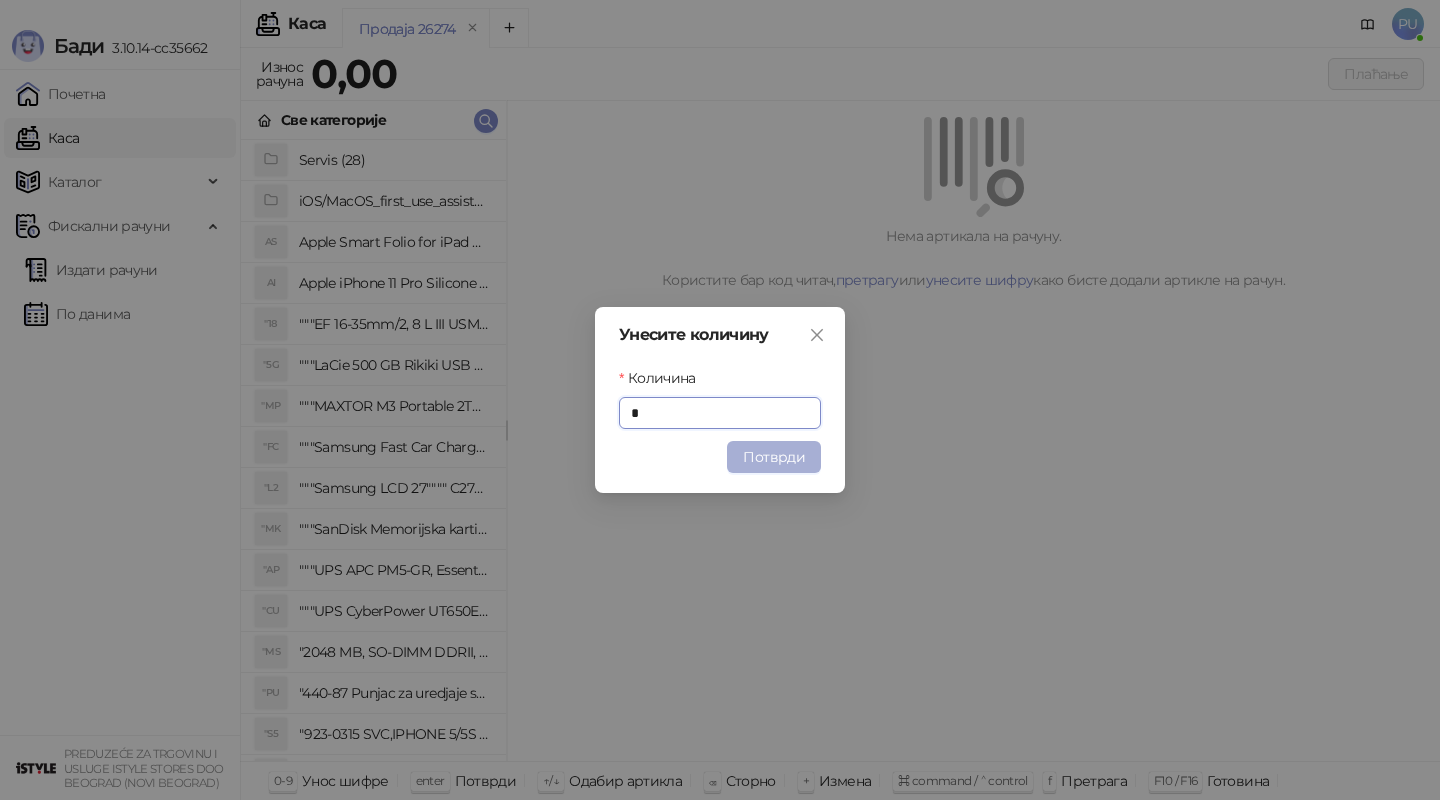 click on "Потврди" at bounding box center [774, 457] 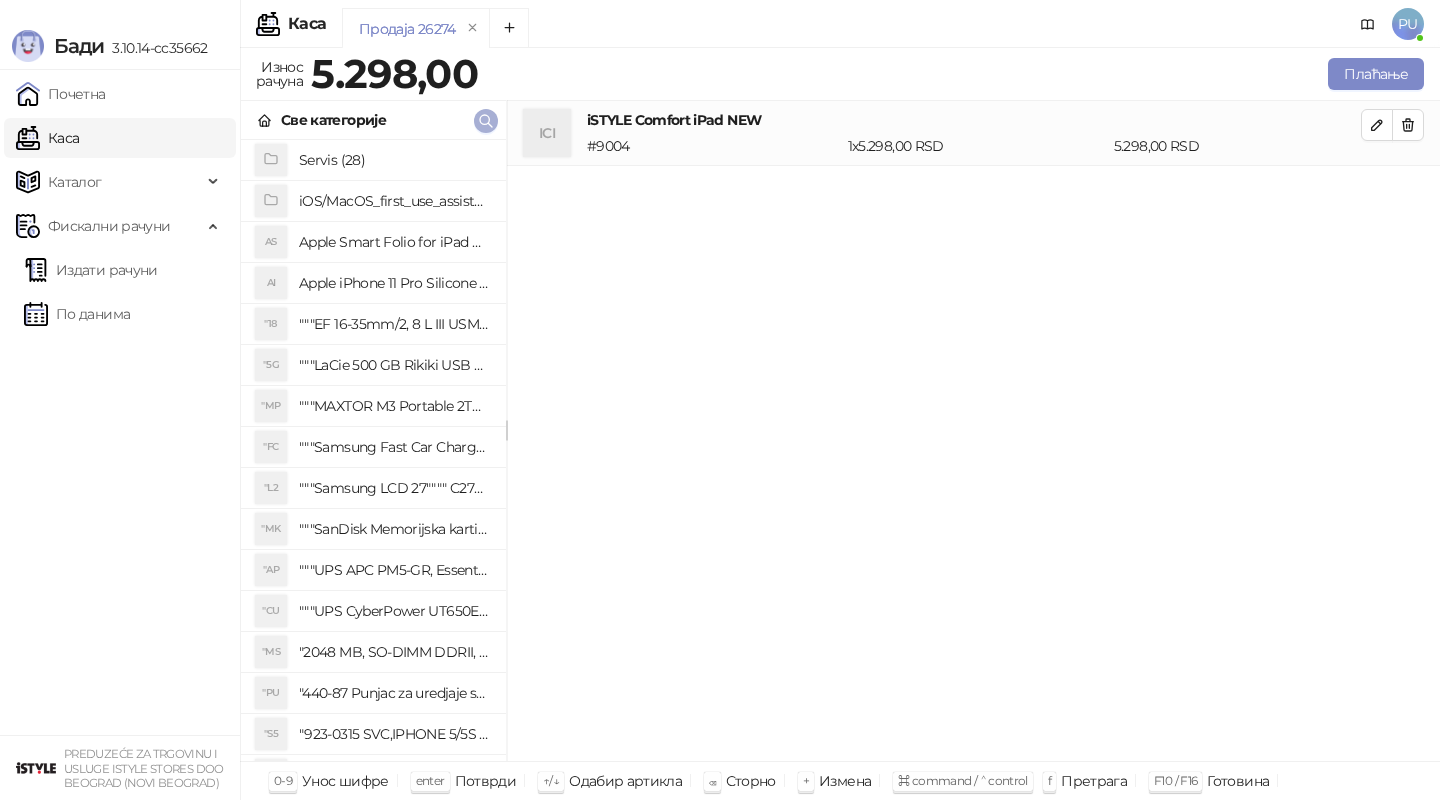 click 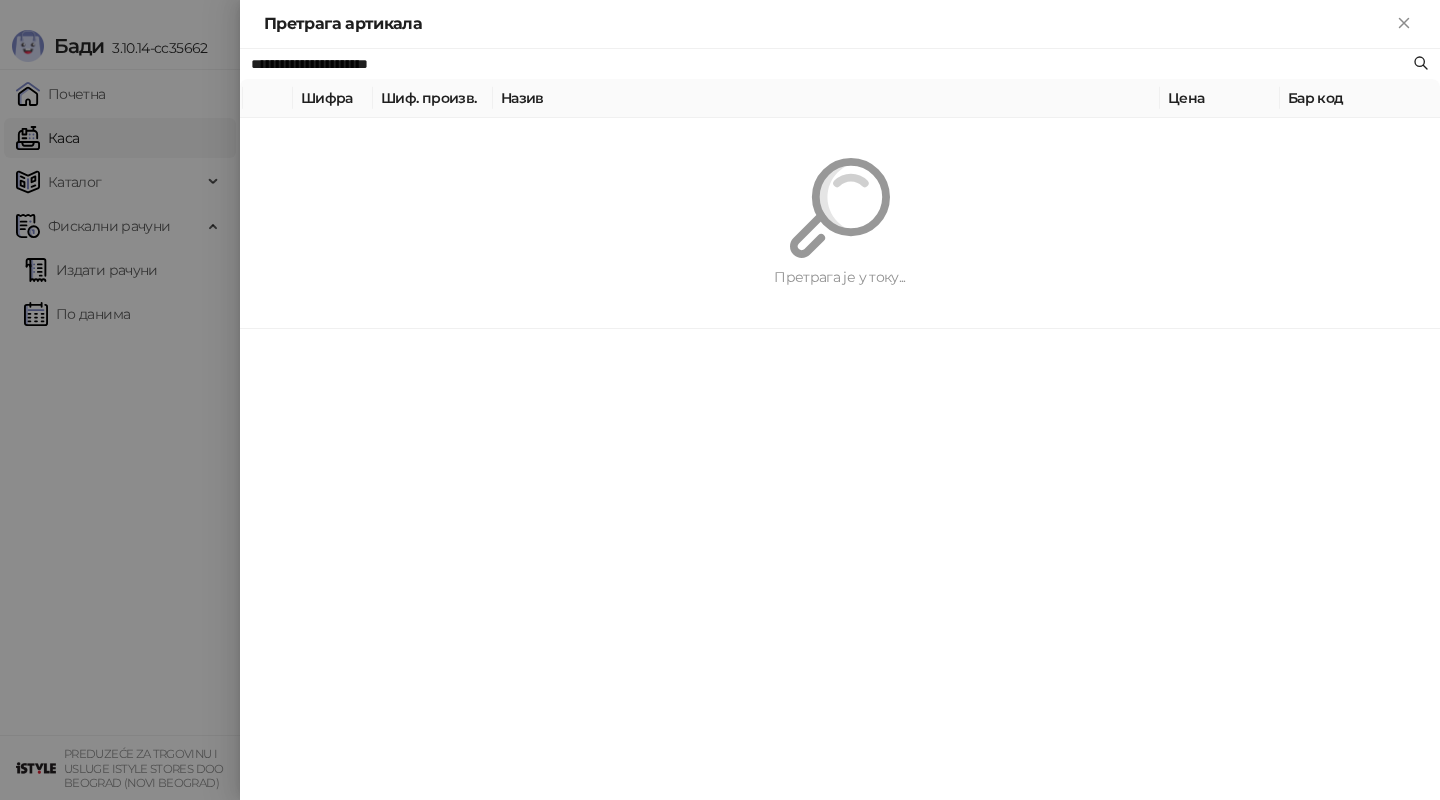 paste 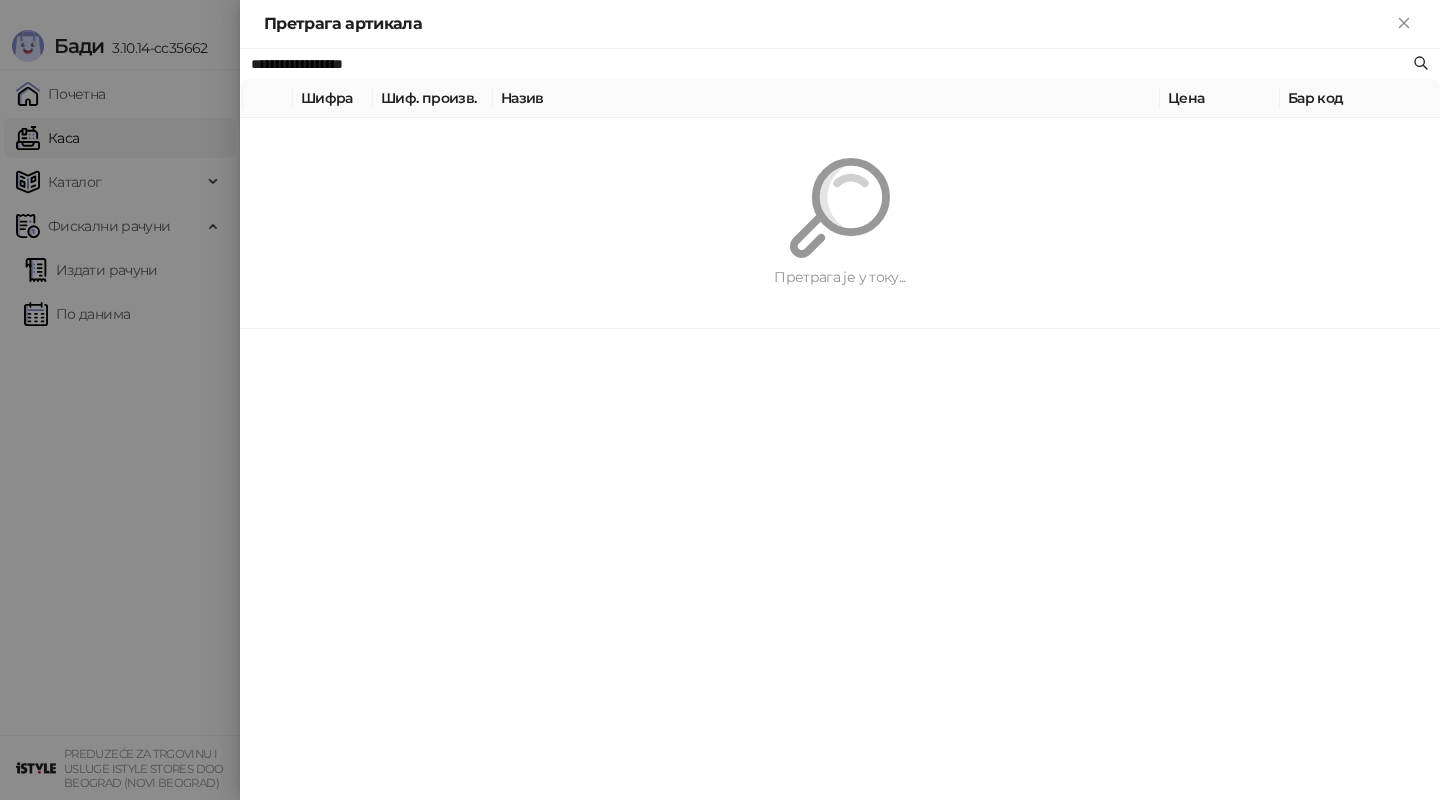 type on "**********" 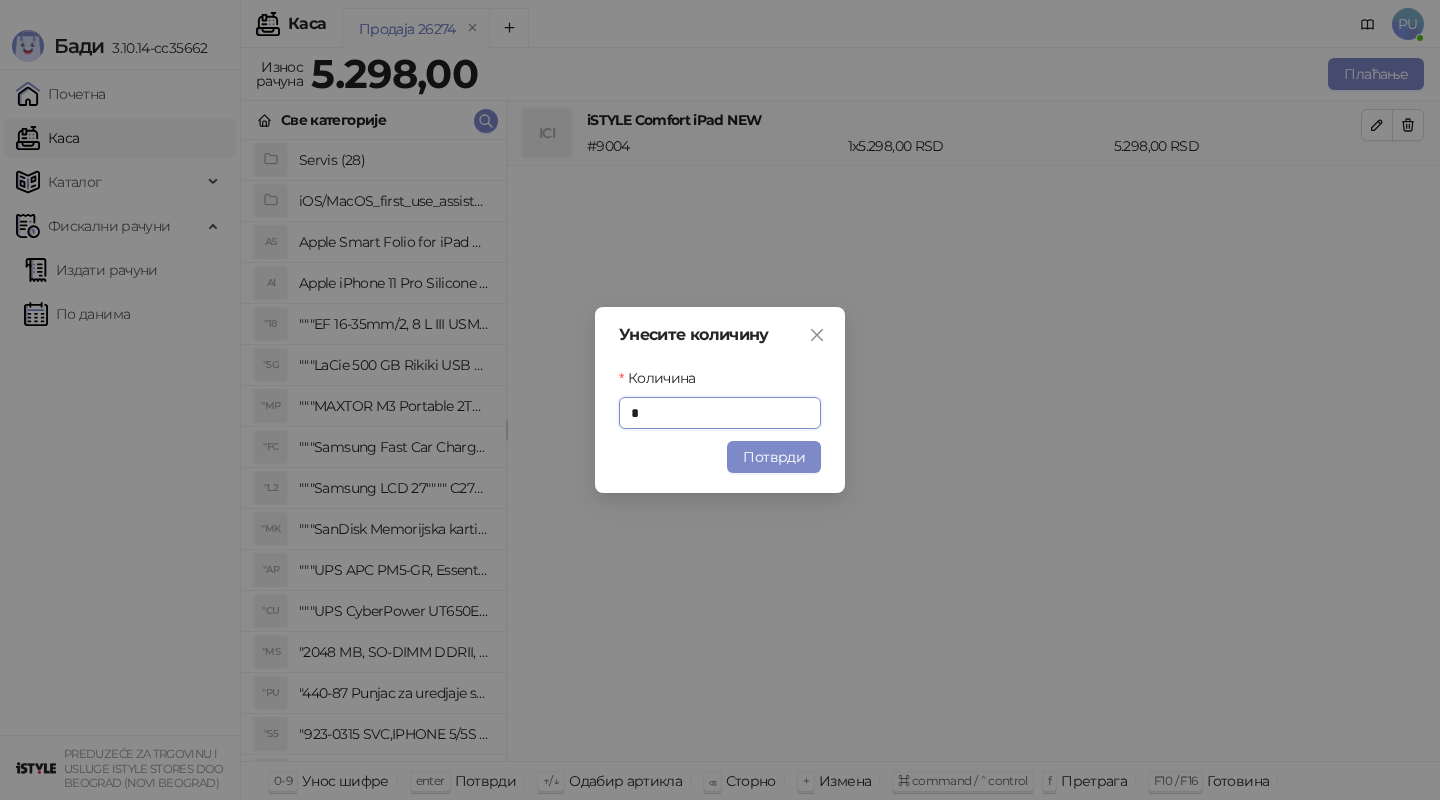 click on "Унесите количину Количина * Потврди" at bounding box center [720, 400] 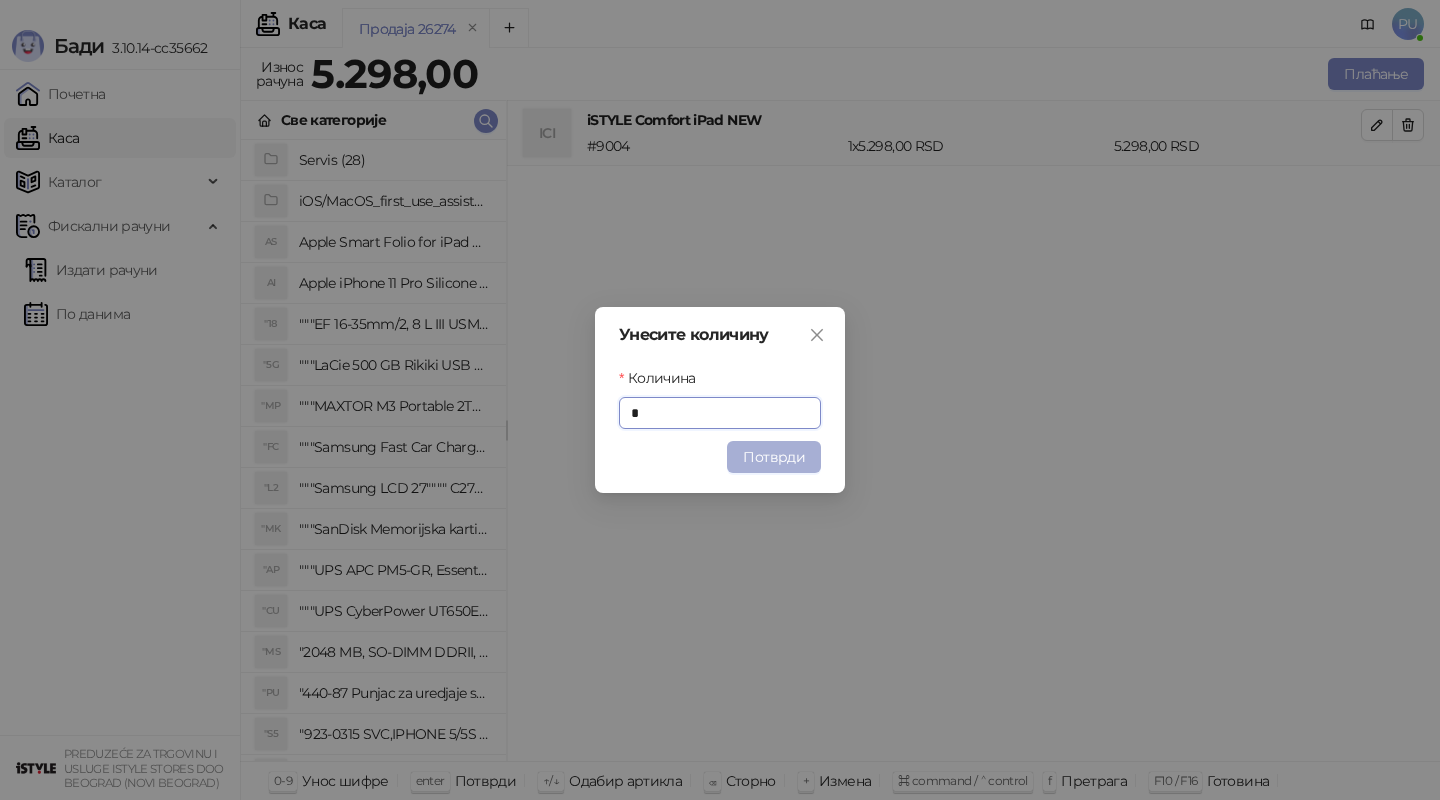 click on "Потврди" at bounding box center (774, 457) 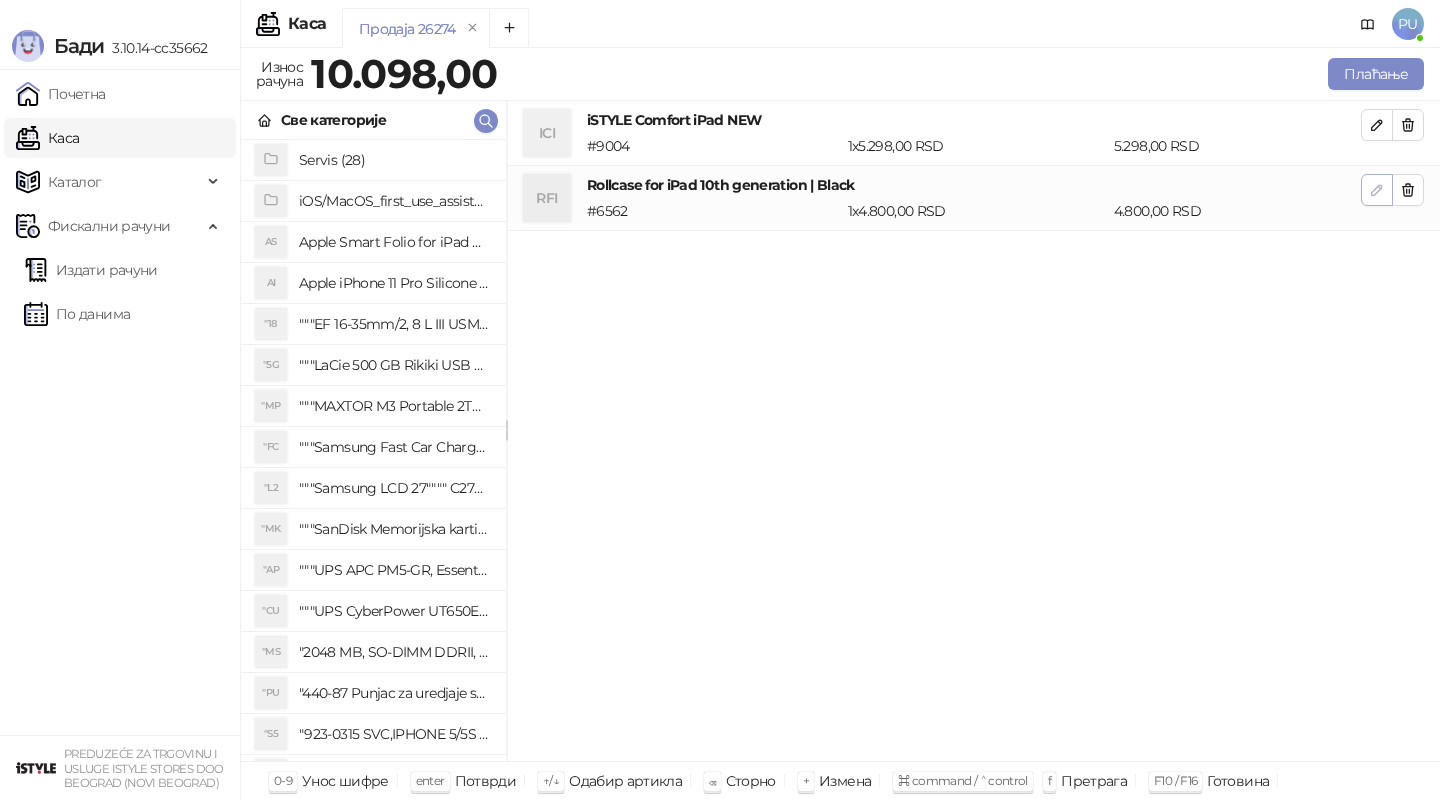 click at bounding box center [1377, 190] 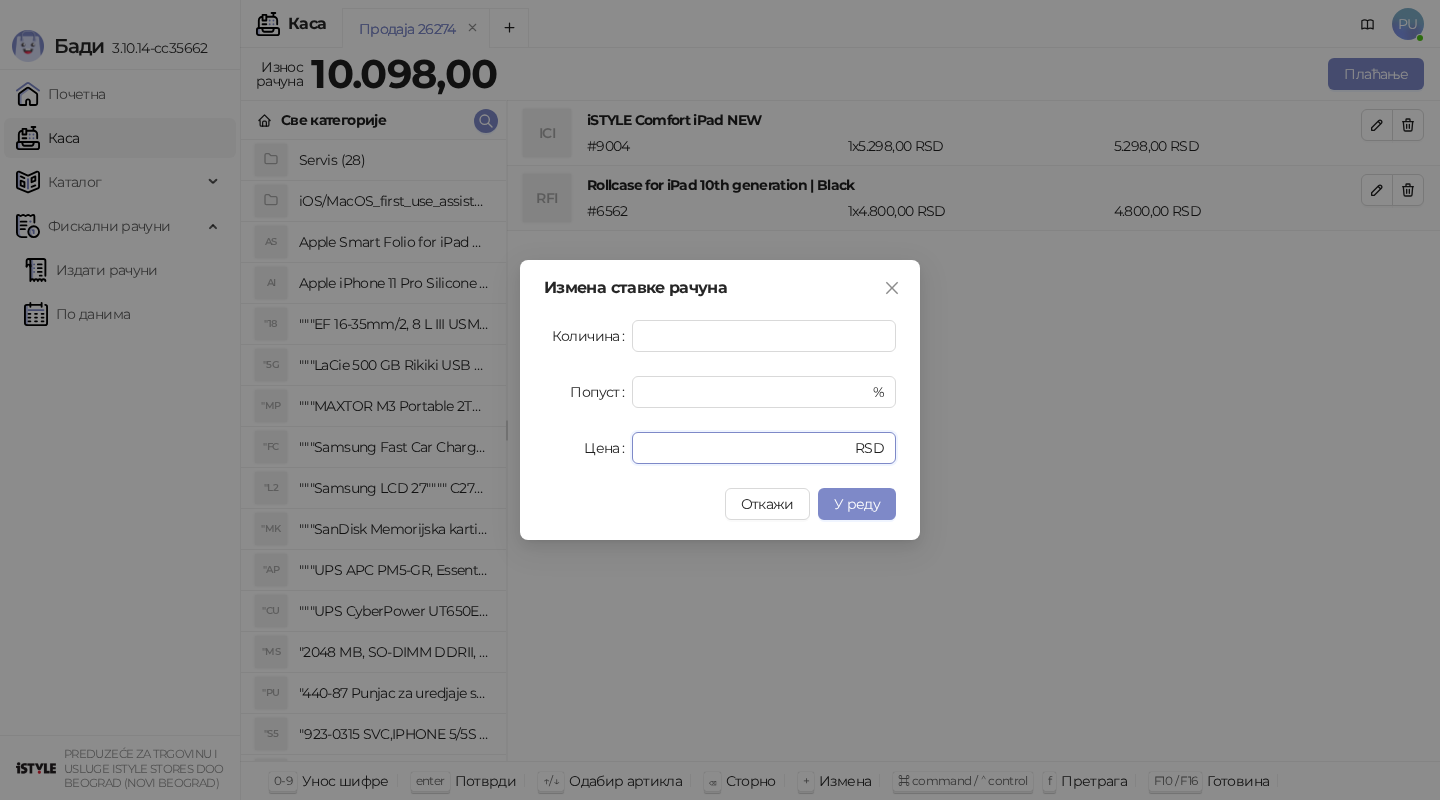 drag, startPoint x: 730, startPoint y: 453, endPoint x: 502, endPoint y: 436, distance: 228.63289 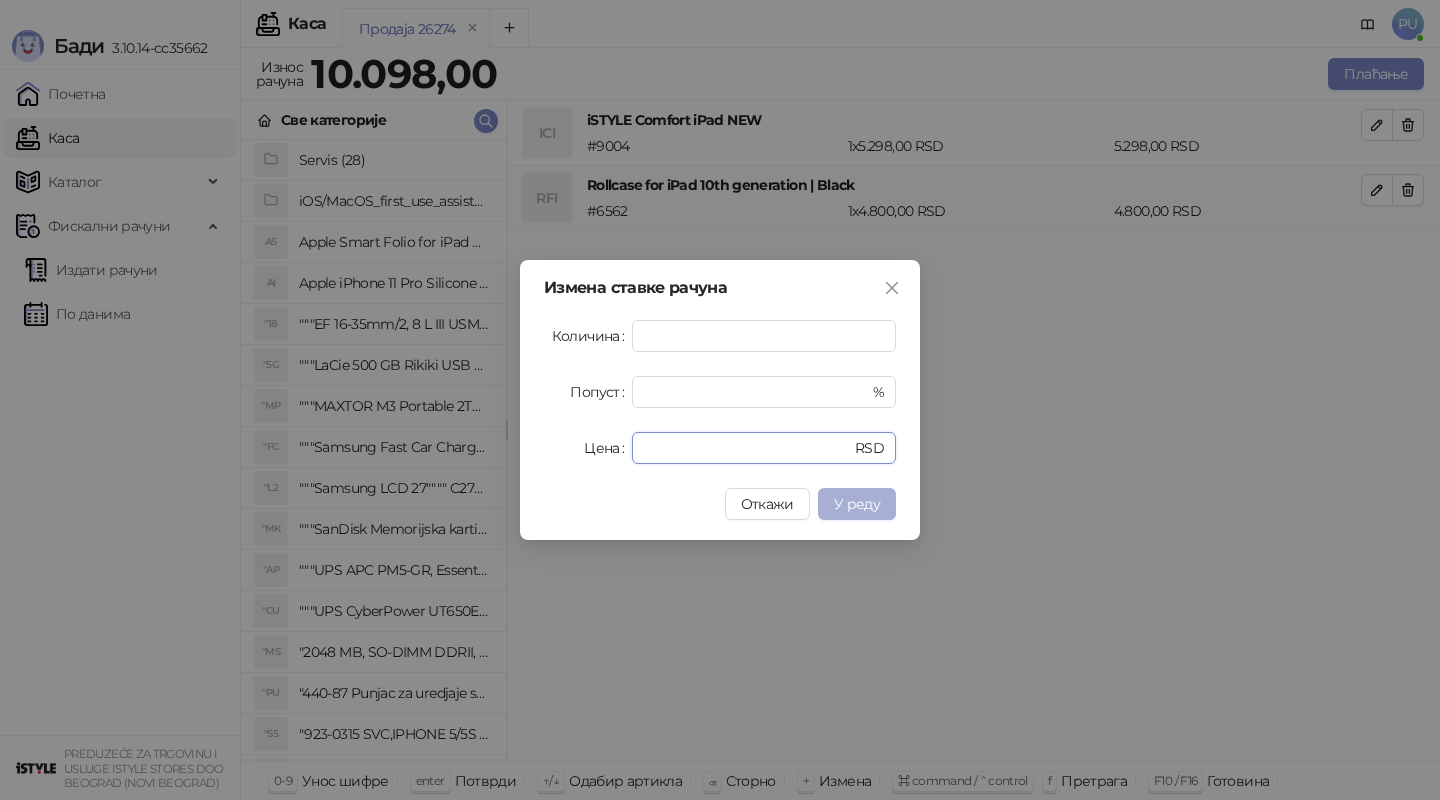 type on "*" 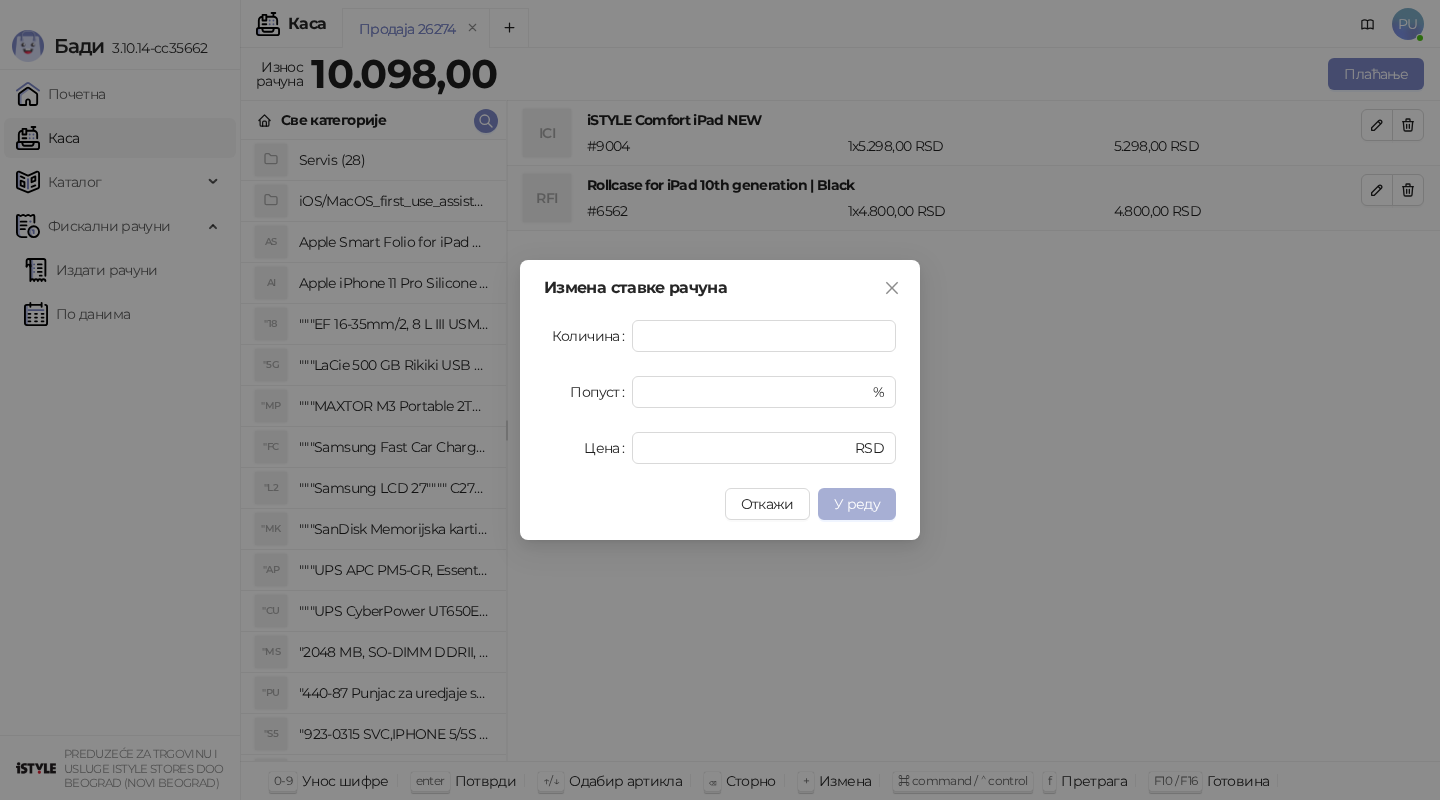 click on "У реду" at bounding box center (857, 504) 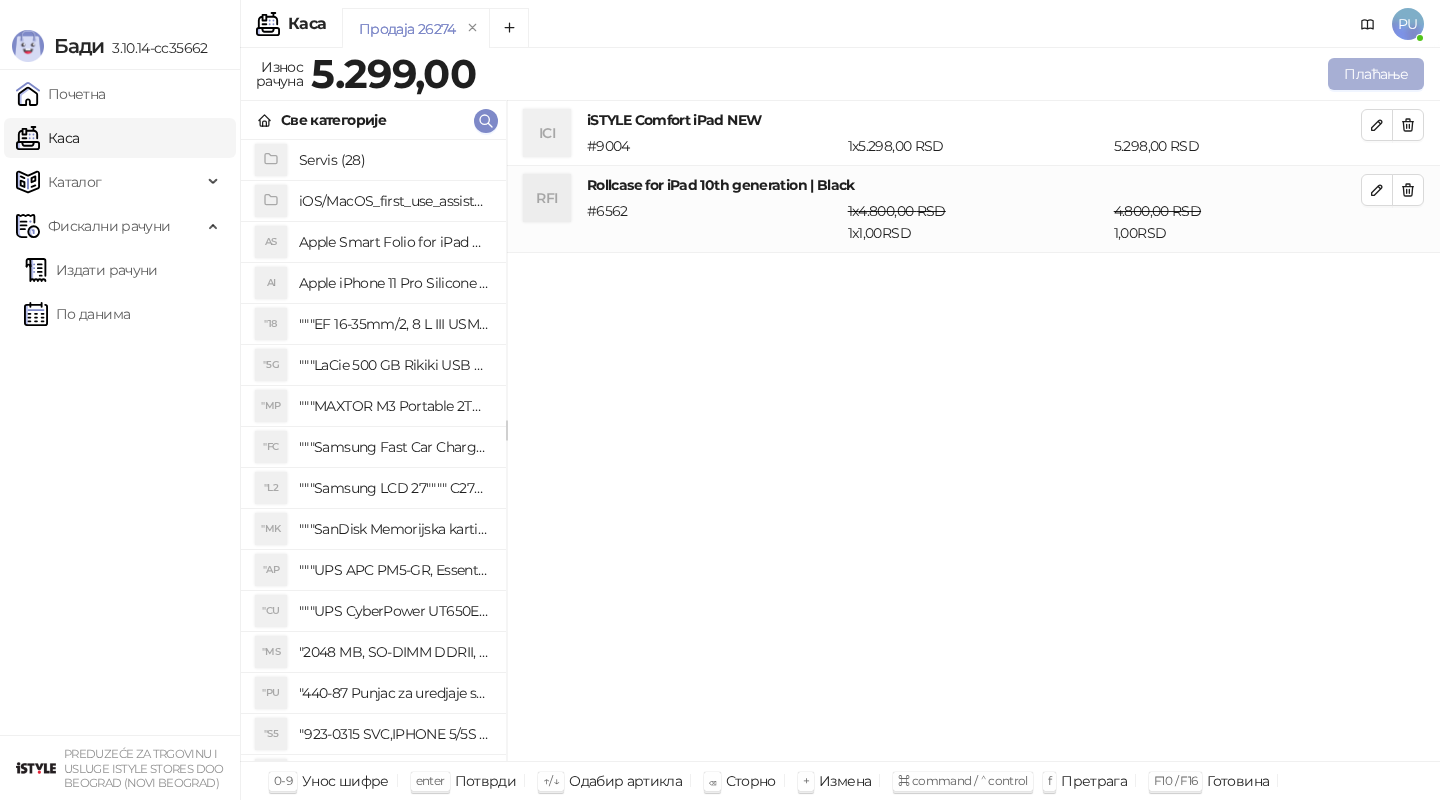 click on "Плаћање" at bounding box center [1376, 74] 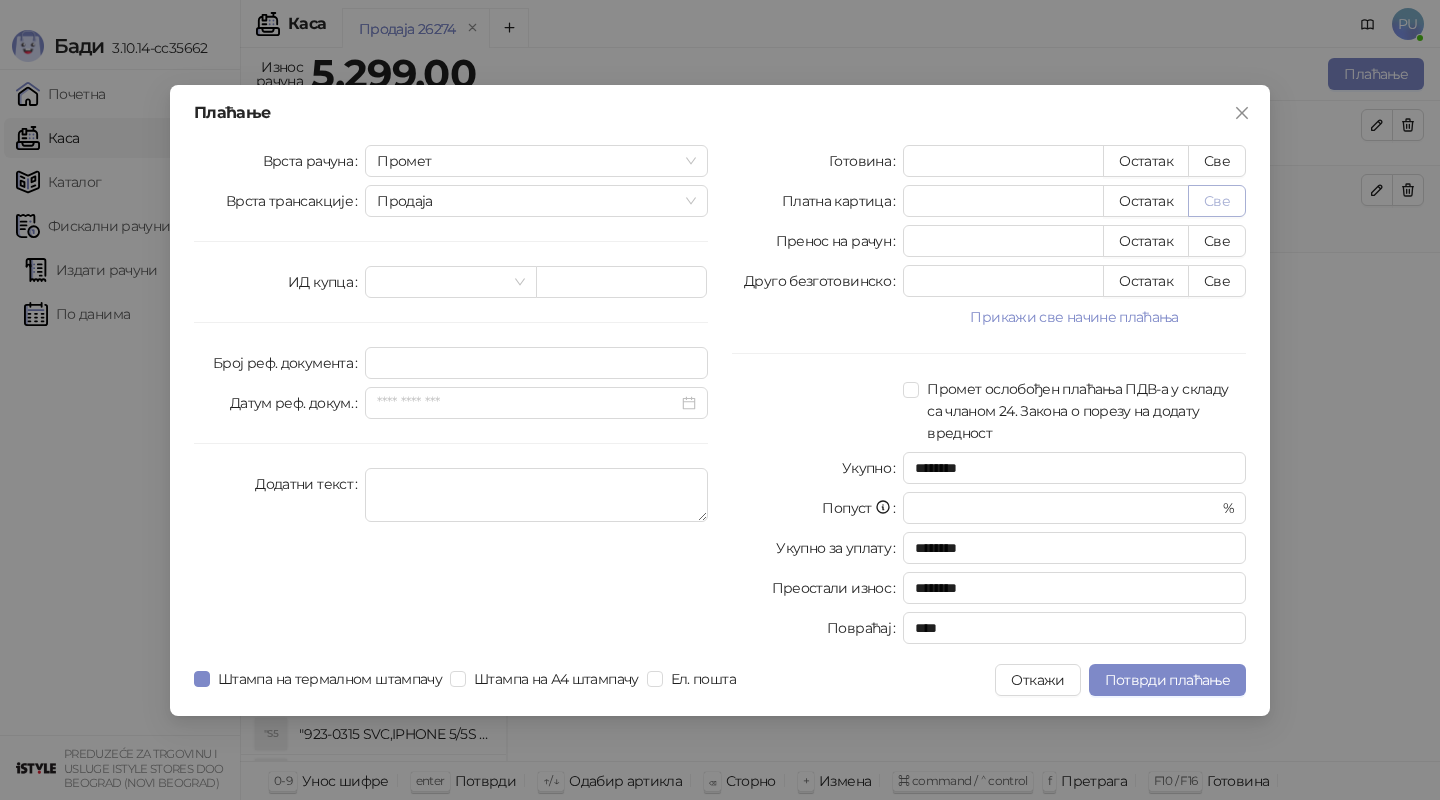 click on "Све" at bounding box center [1217, 201] 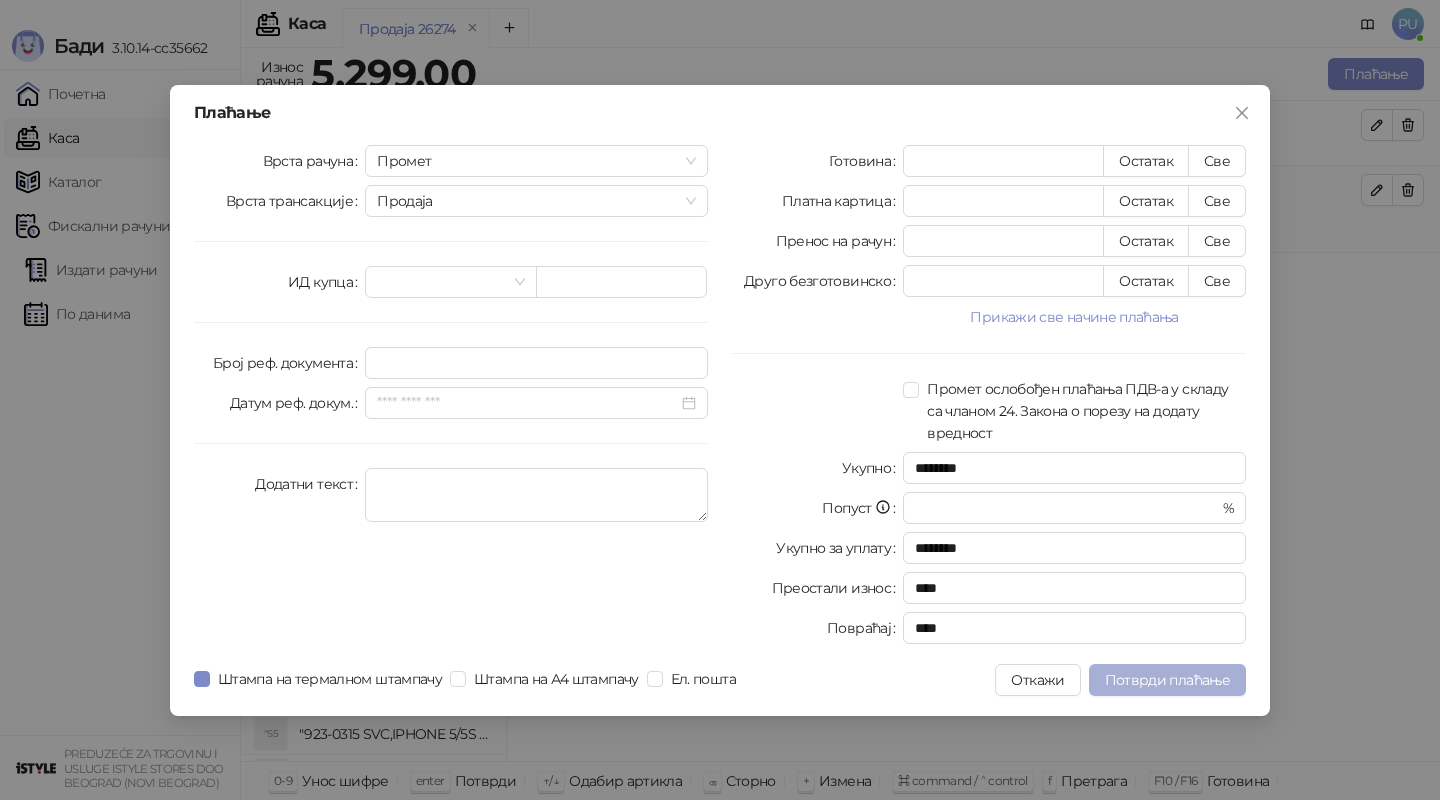 click on "Потврди плаћање" at bounding box center (1167, 680) 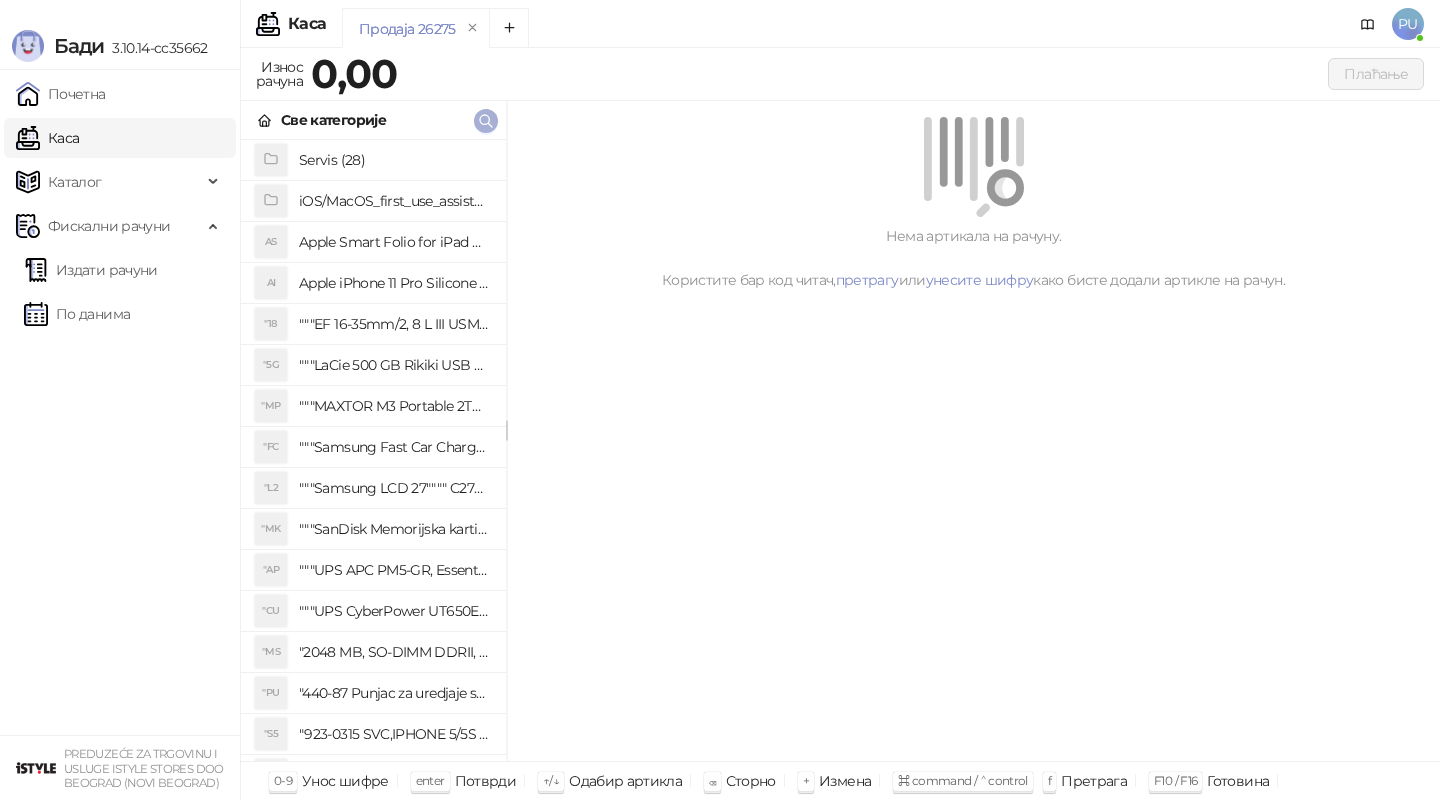click at bounding box center [486, 120] 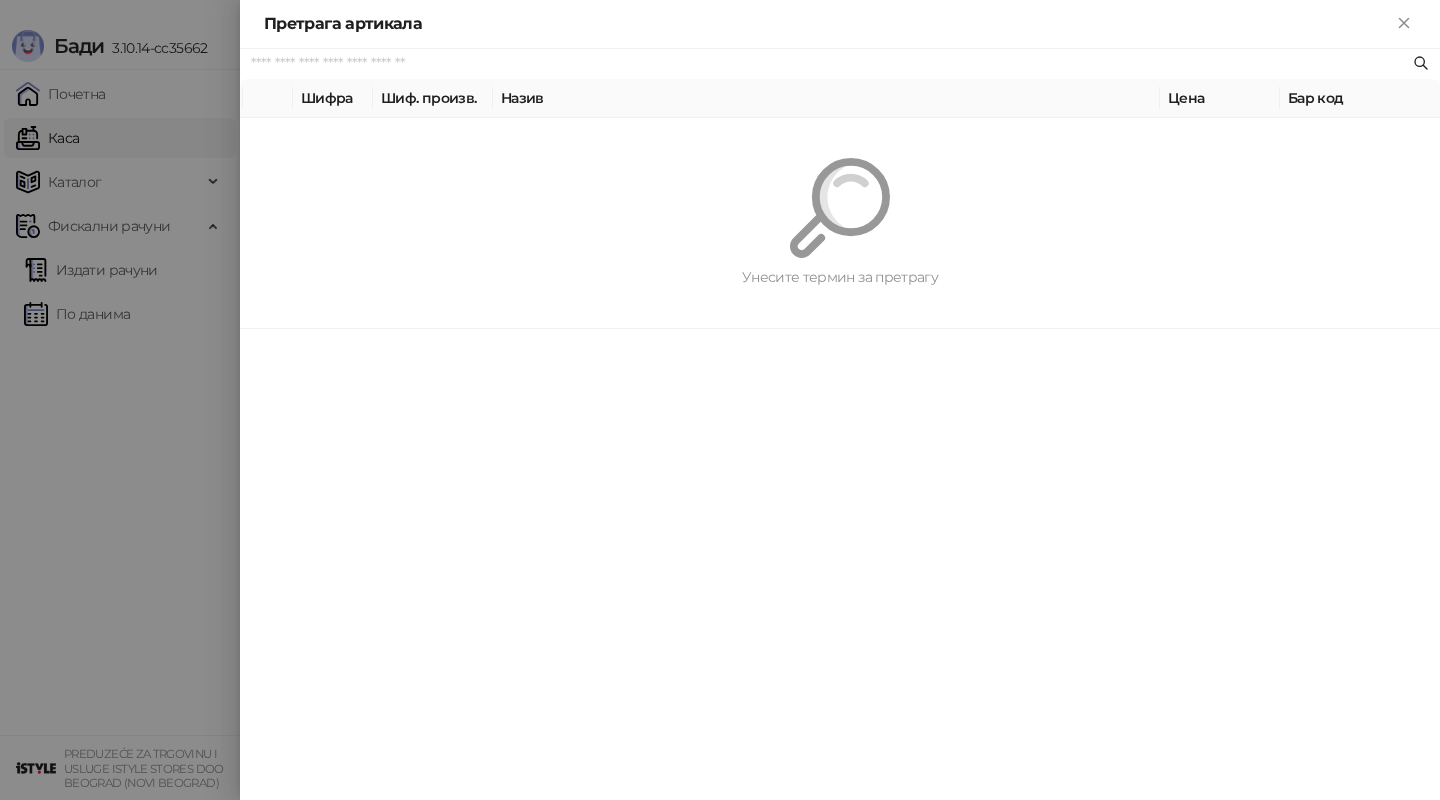 paste on "*********" 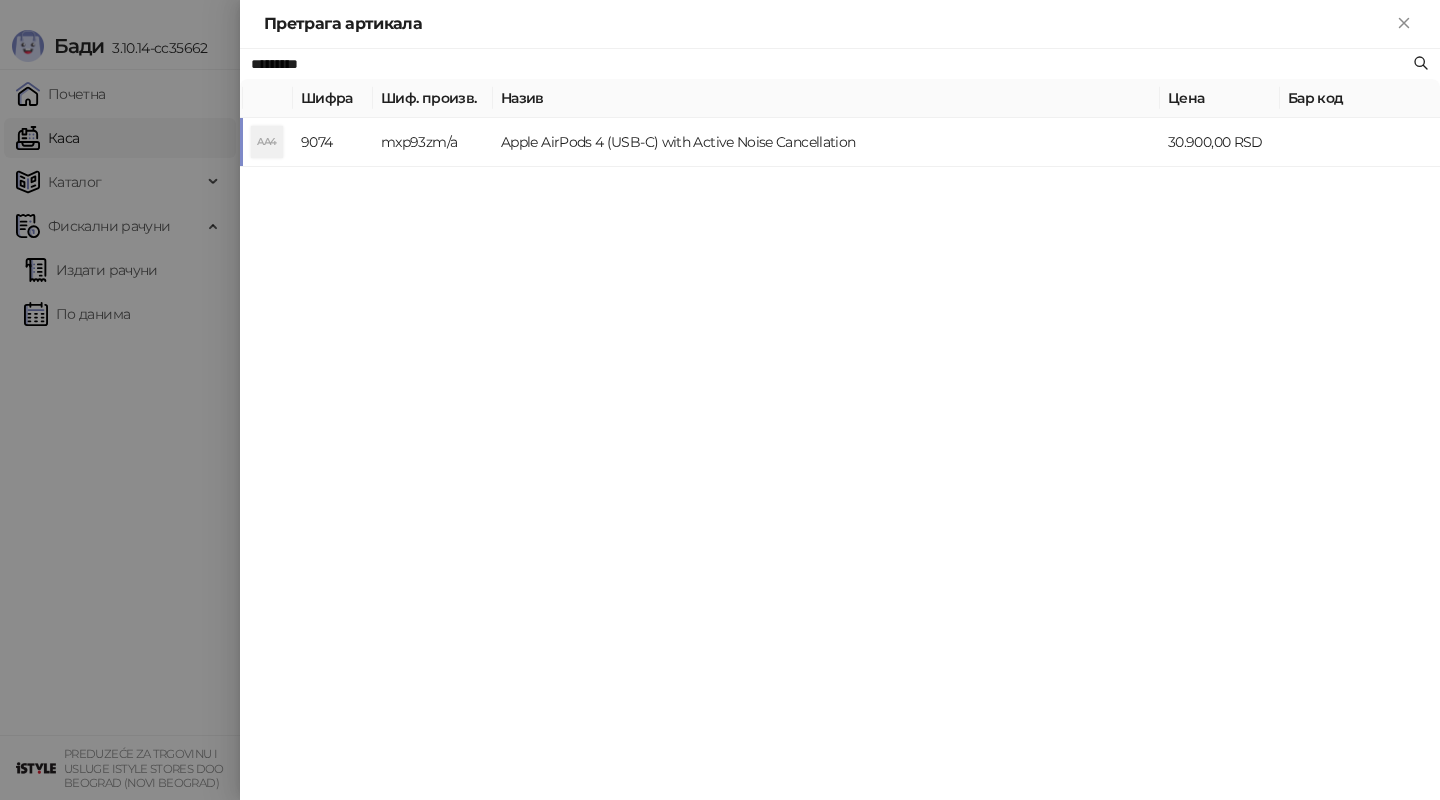 type on "*********" 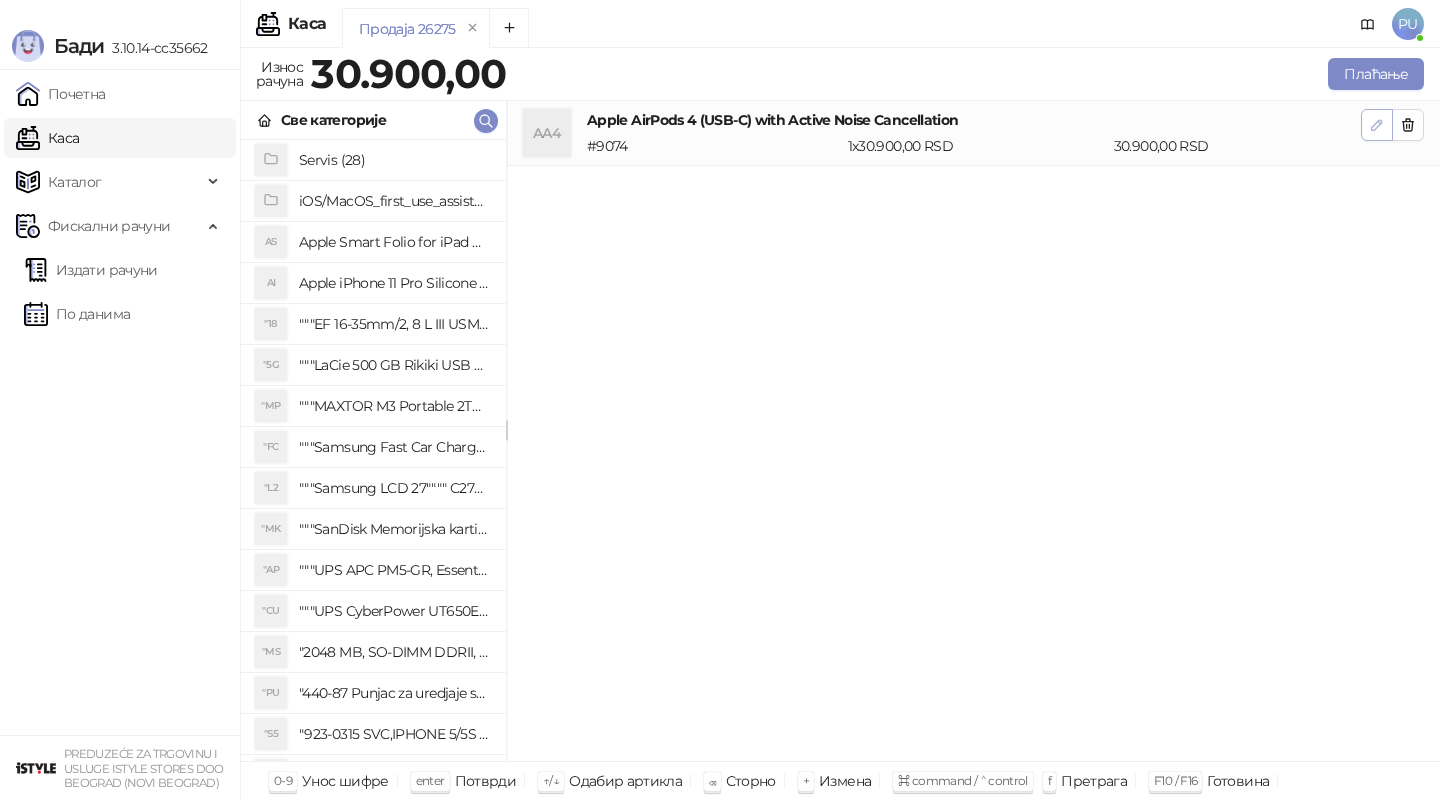 click 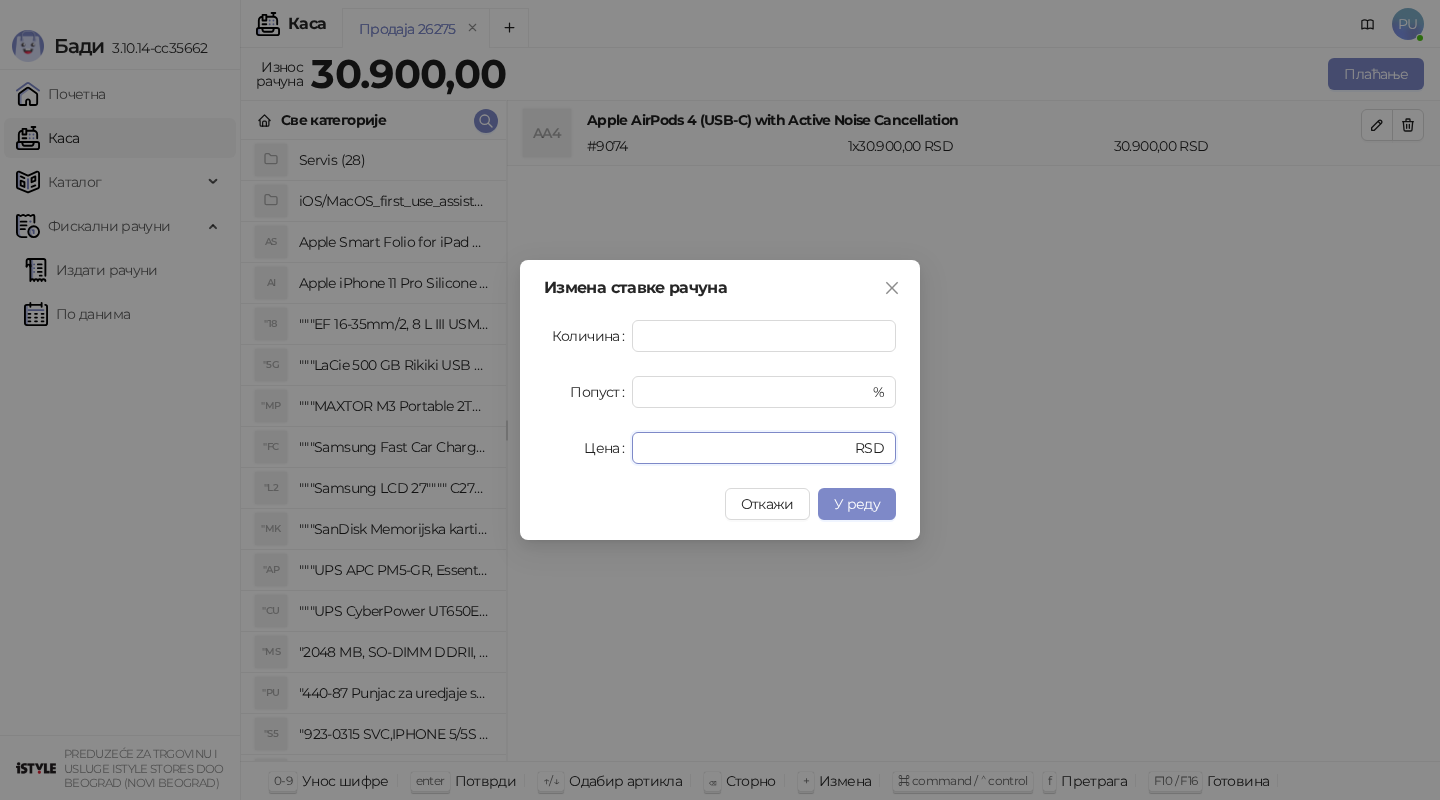 drag, startPoint x: 729, startPoint y: 444, endPoint x: 525, endPoint y: 430, distance: 204.47983 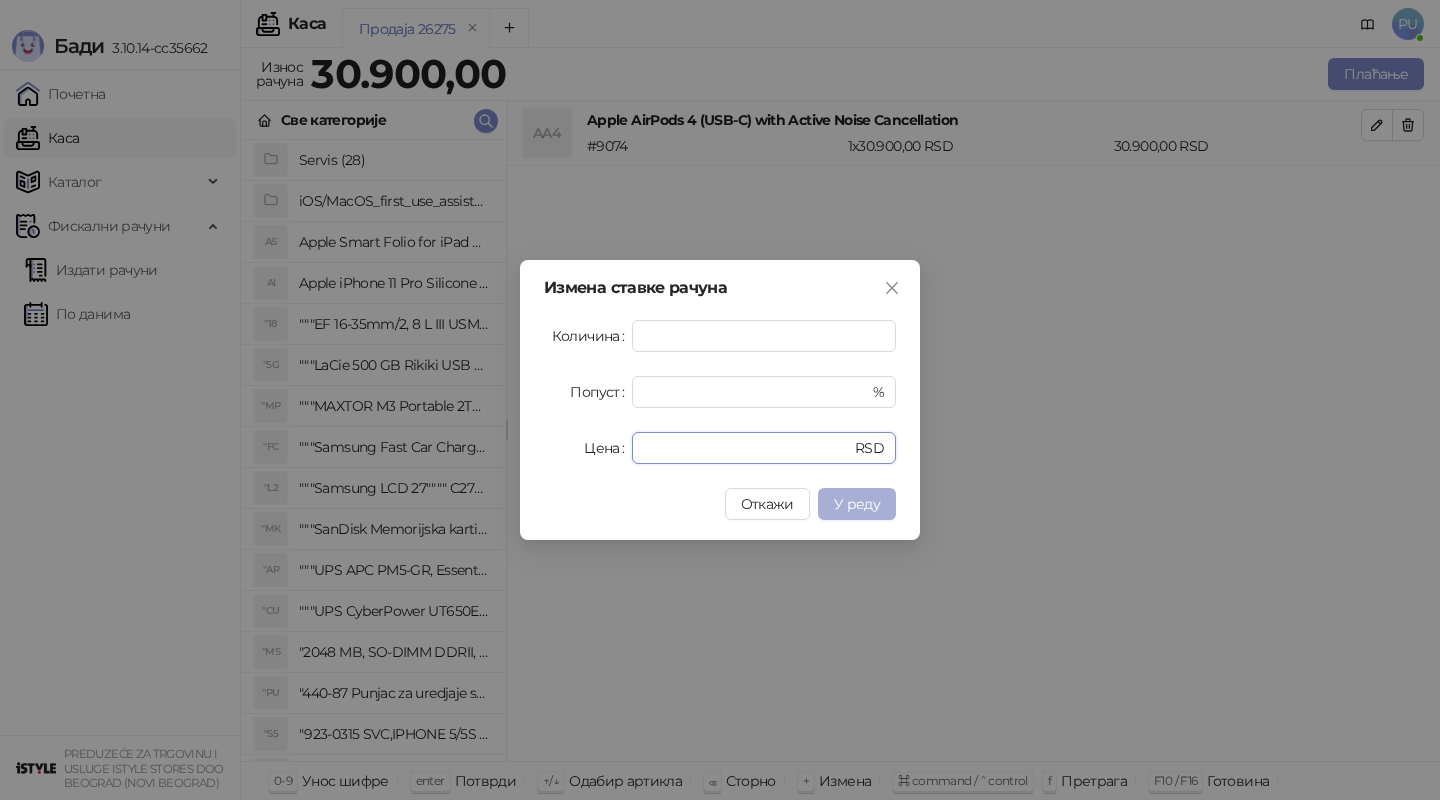 type on "*****" 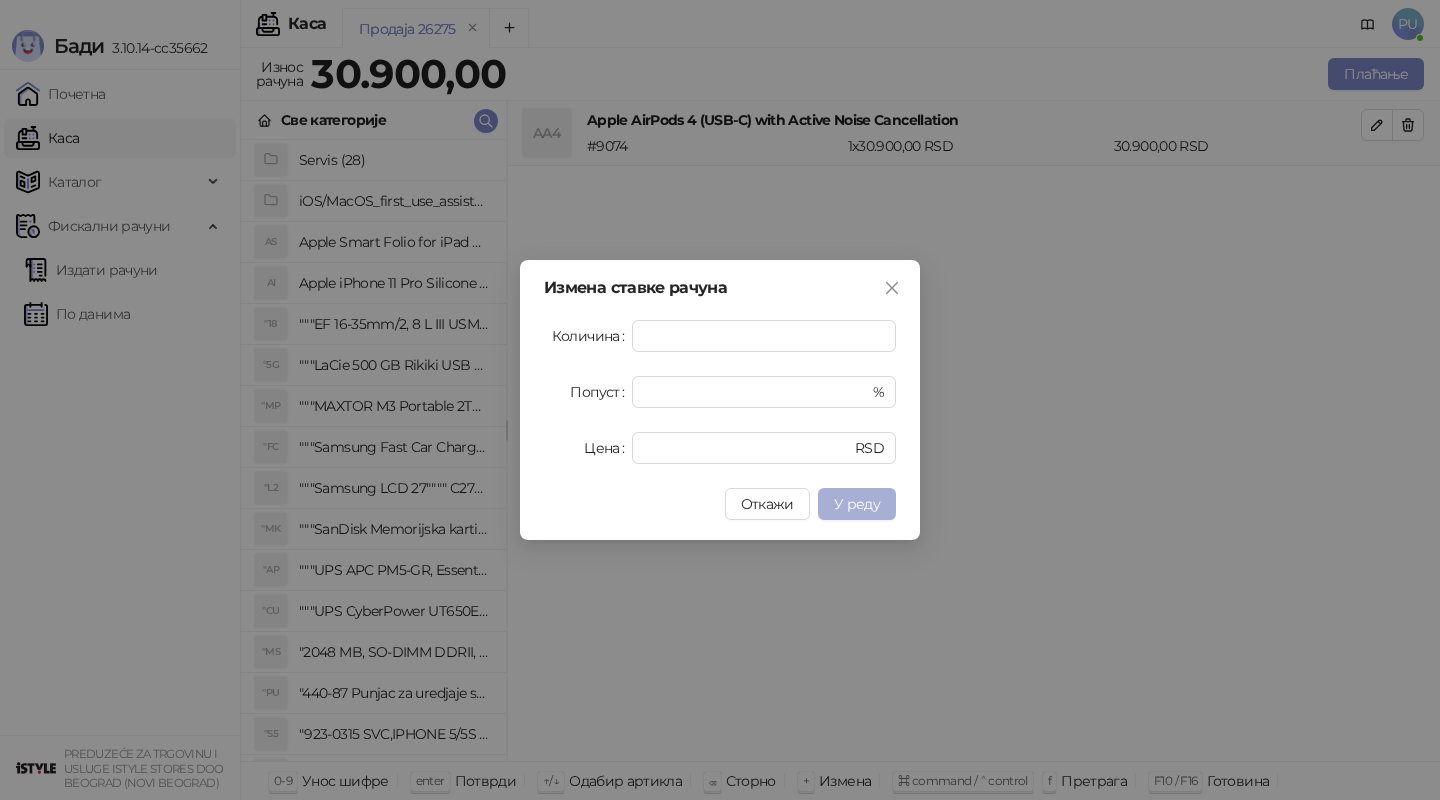 click on "У реду" at bounding box center [857, 504] 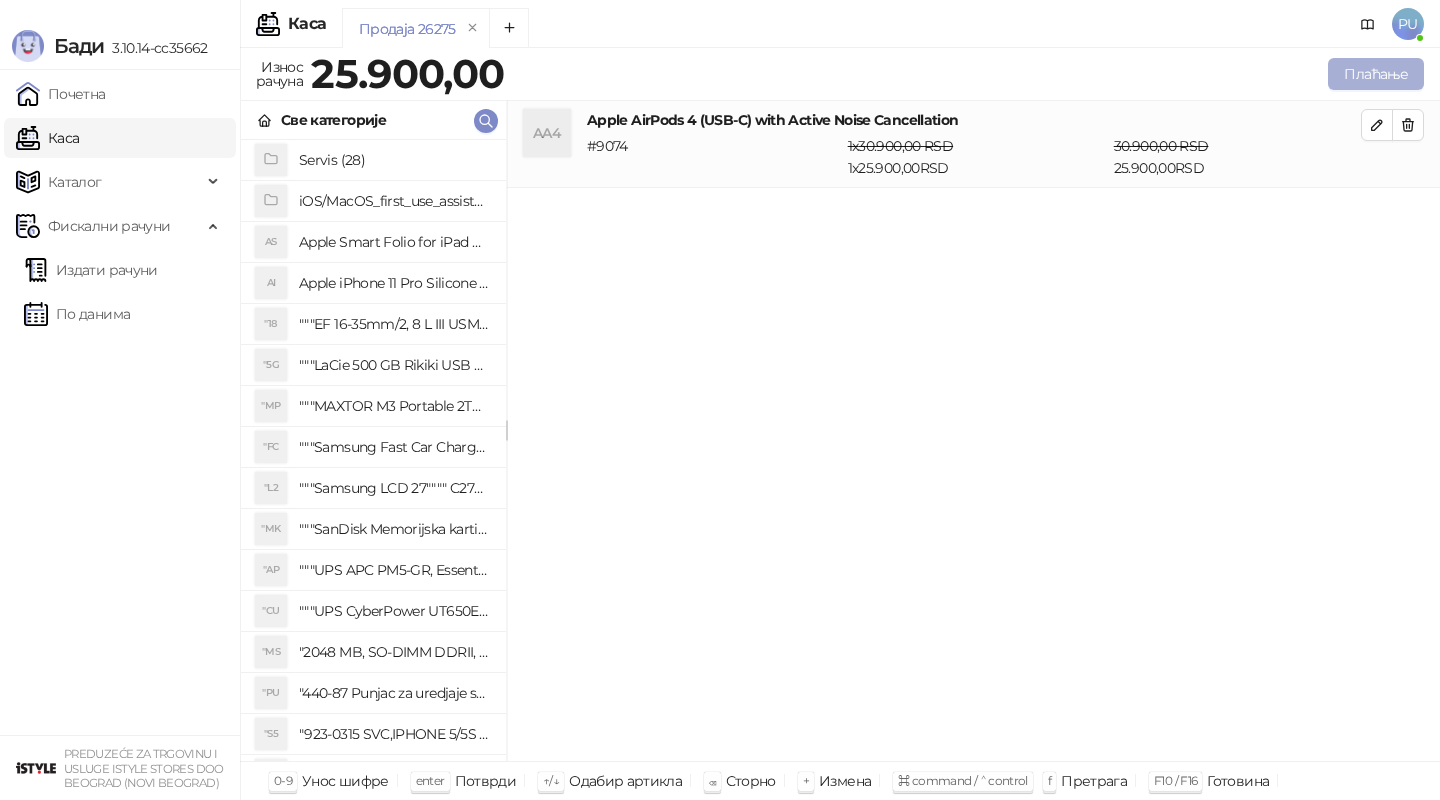 click on "Плаћање" at bounding box center (1376, 74) 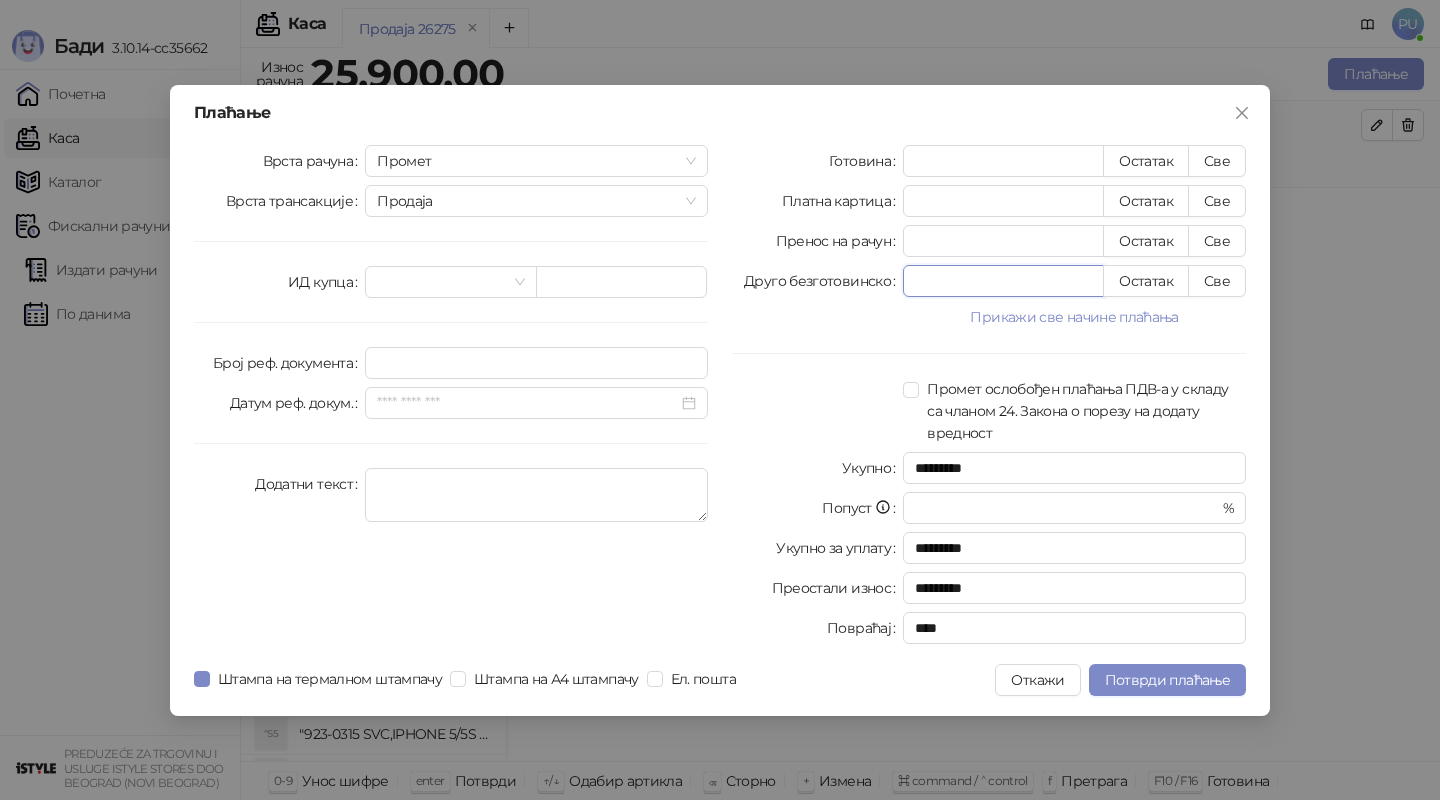 drag, startPoint x: 954, startPoint y: 281, endPoint x: 782, endPoint y: 281, distance: 172 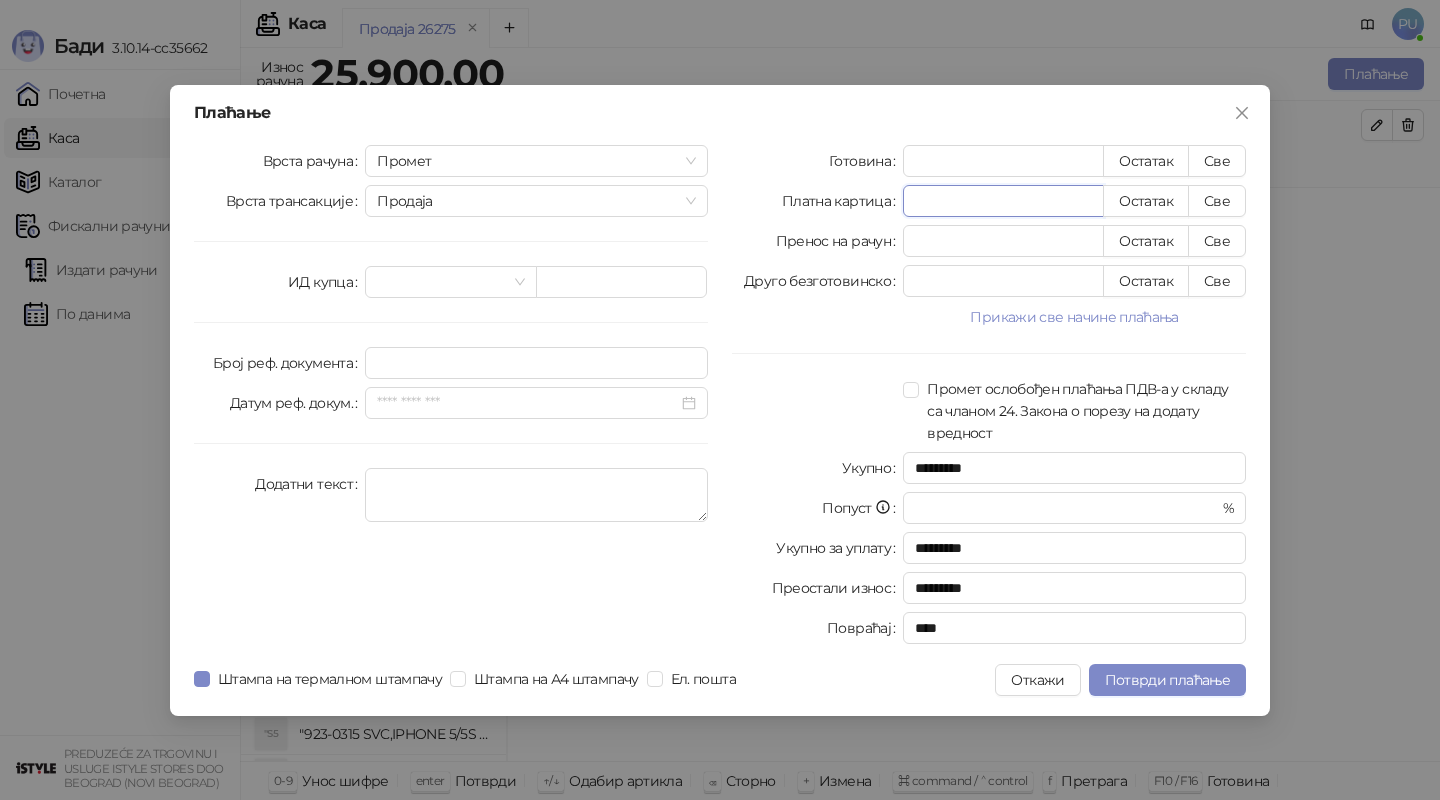 drag, startPoint x: 944, startPoint y: 202, endPoint x: 739, endPoint y: 182, distance: 205.9733 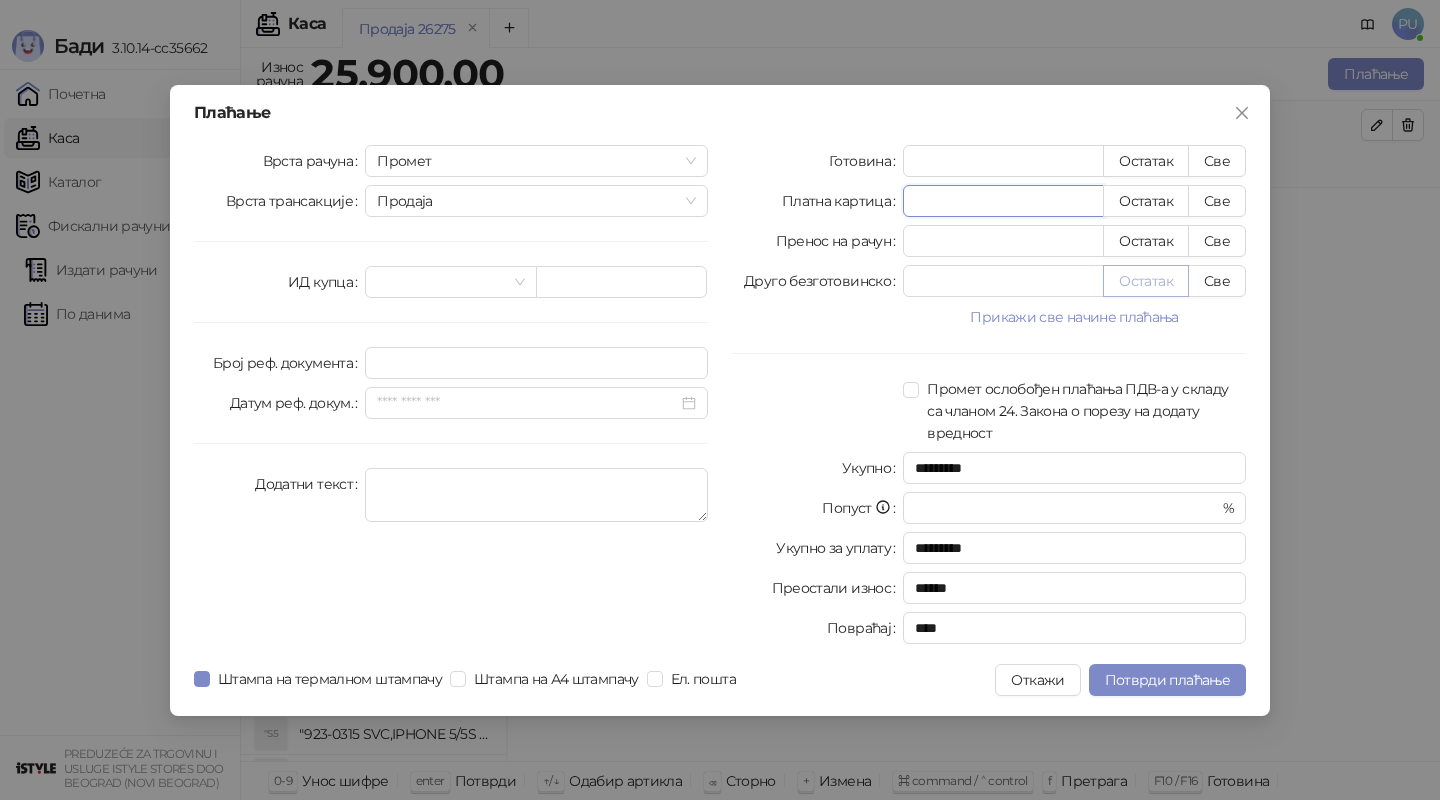 type on "*****" 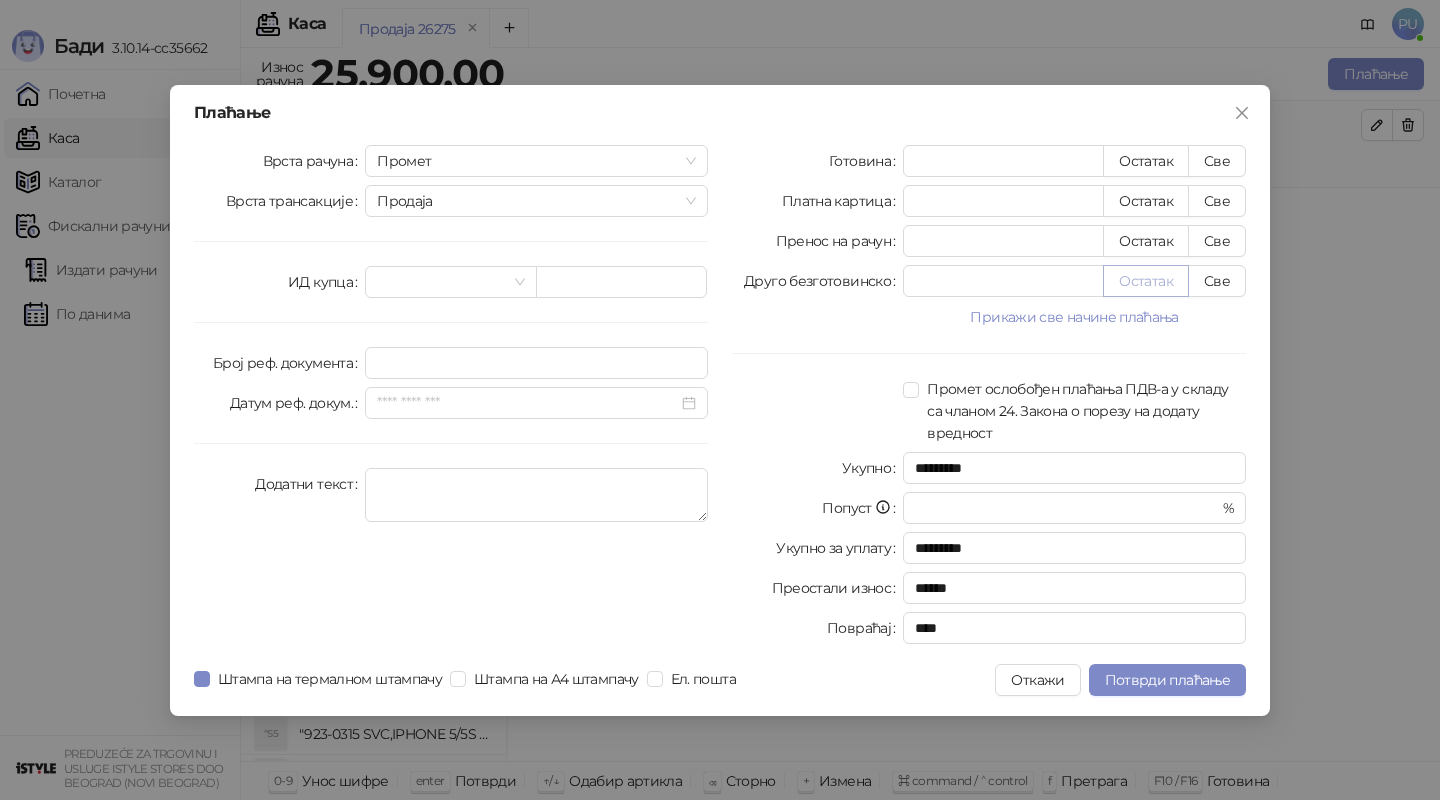 click on "Остатак" at bounding box center (1146, 281) 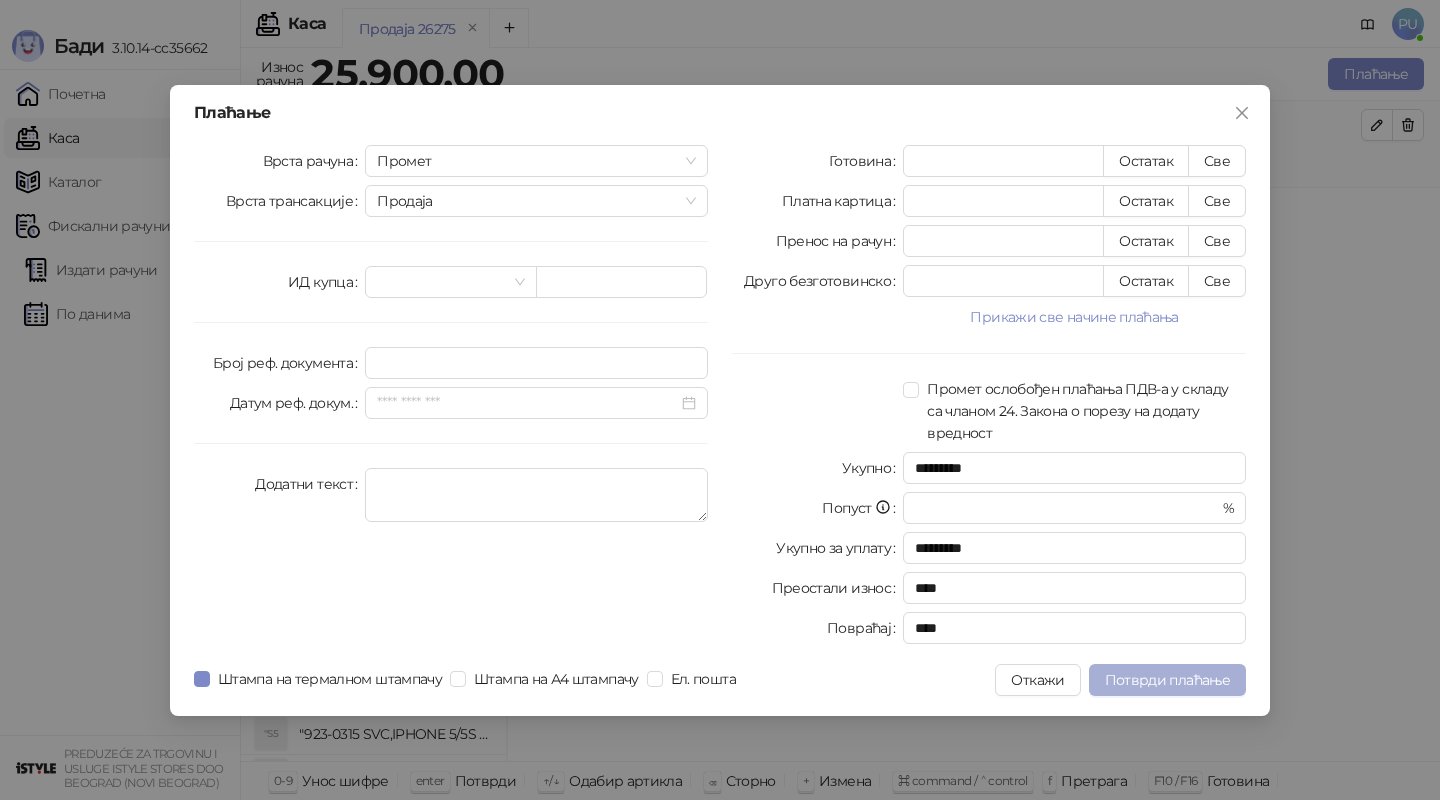 click on "Потврди плаћање" at bounding box center (1167, 680) 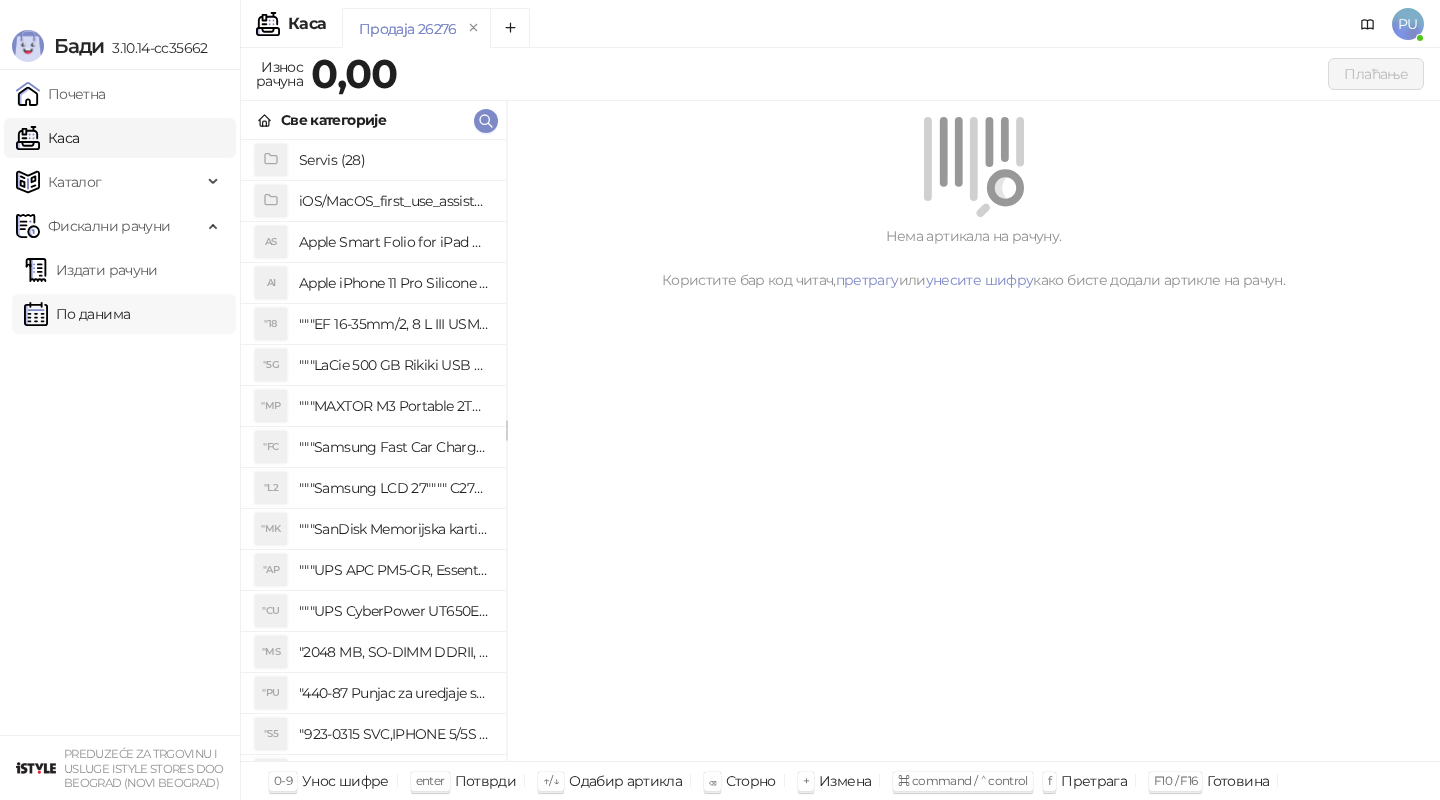 click on "По данима" at bounding box center [77, 314] 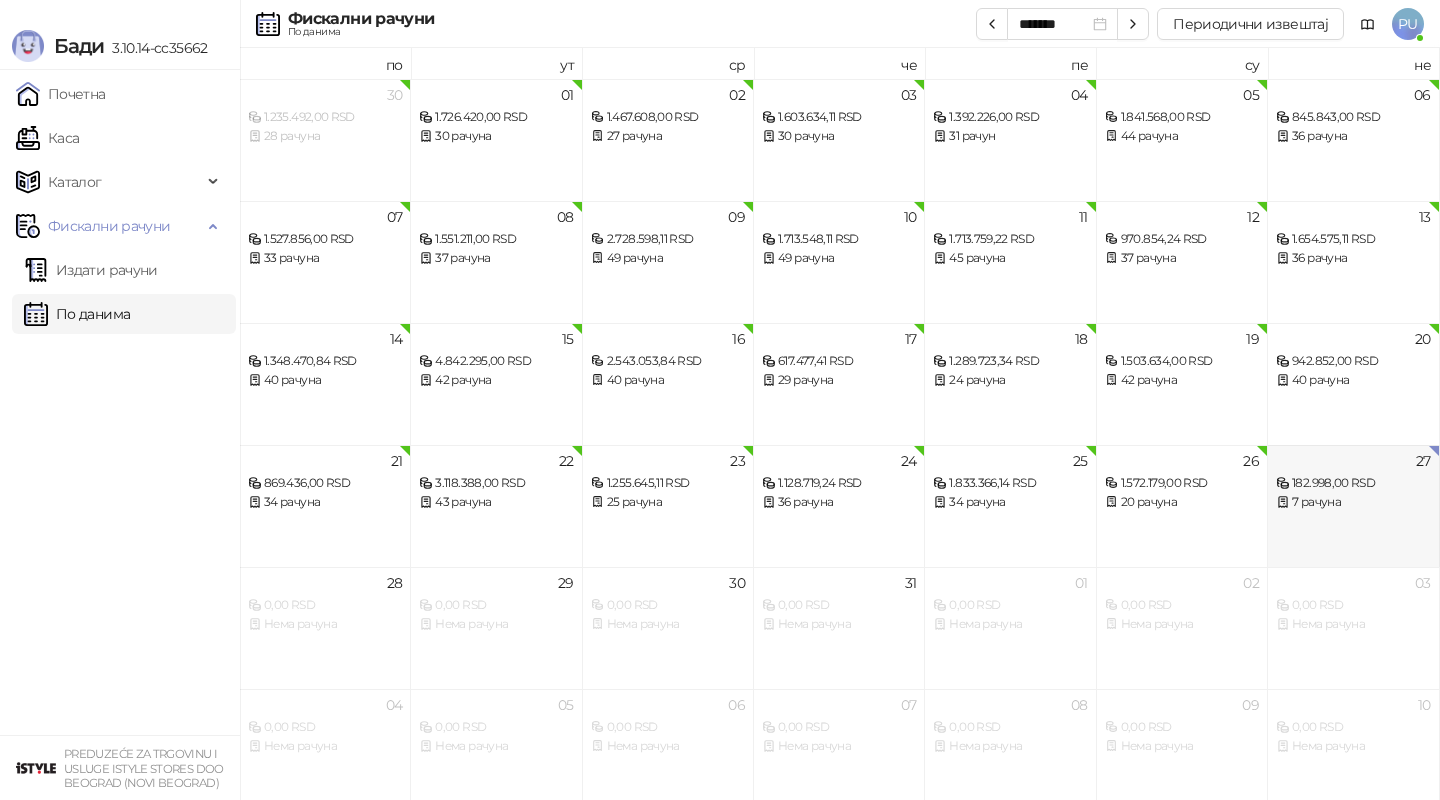 click on "7 рачуна" at bounding box center [1353, 502] 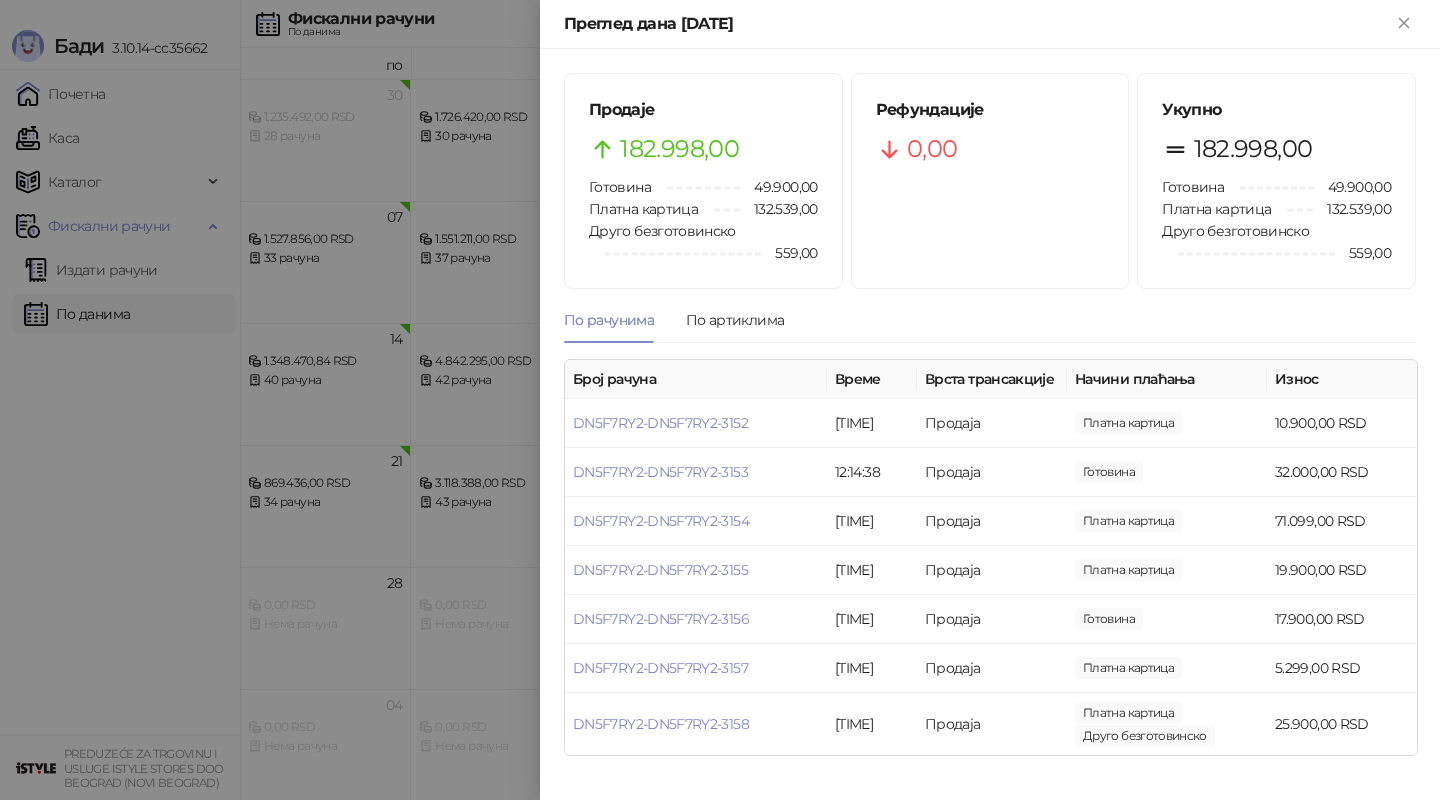 click at bounding box center [720, 400] 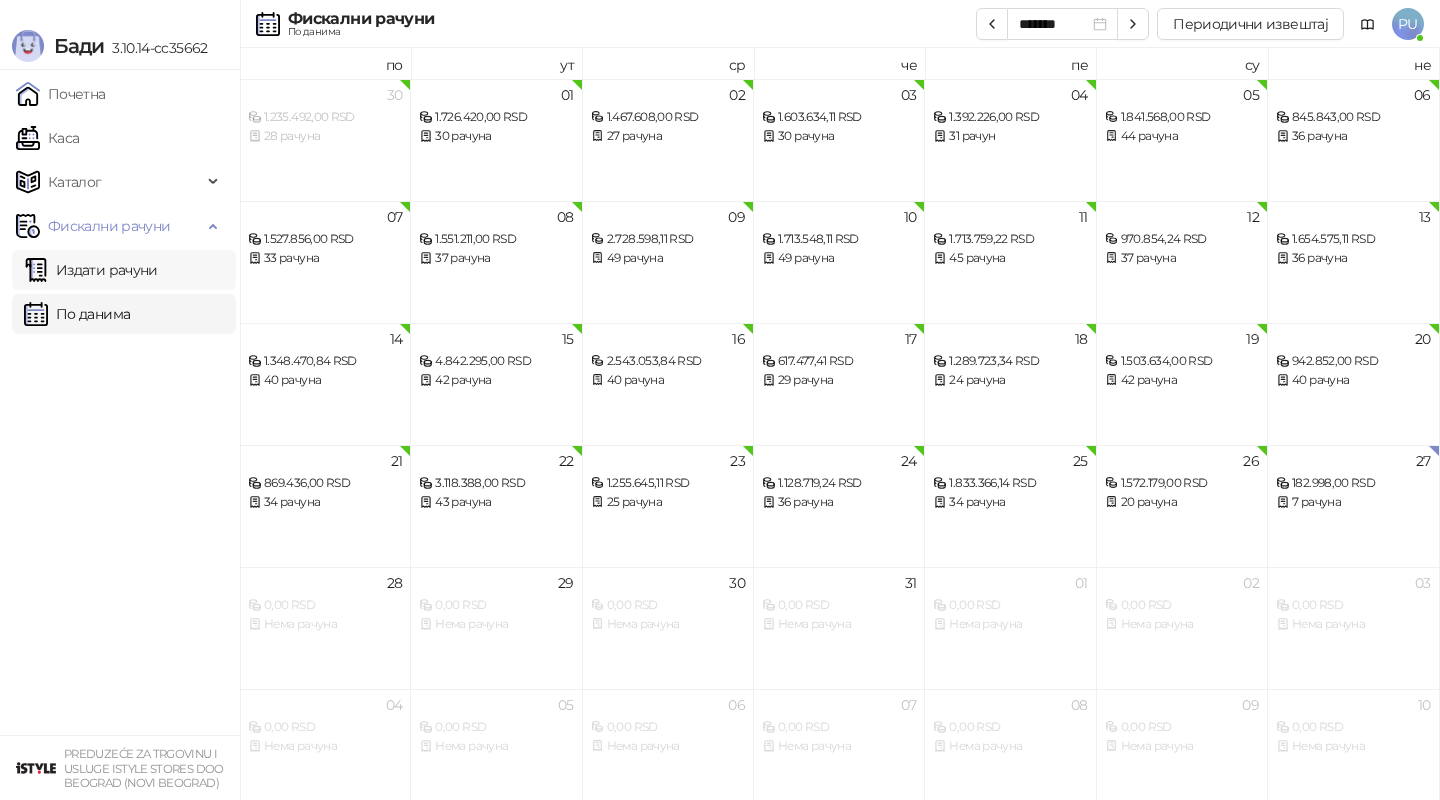 click on "Издати рачуни" at bounding box center (91, 270) 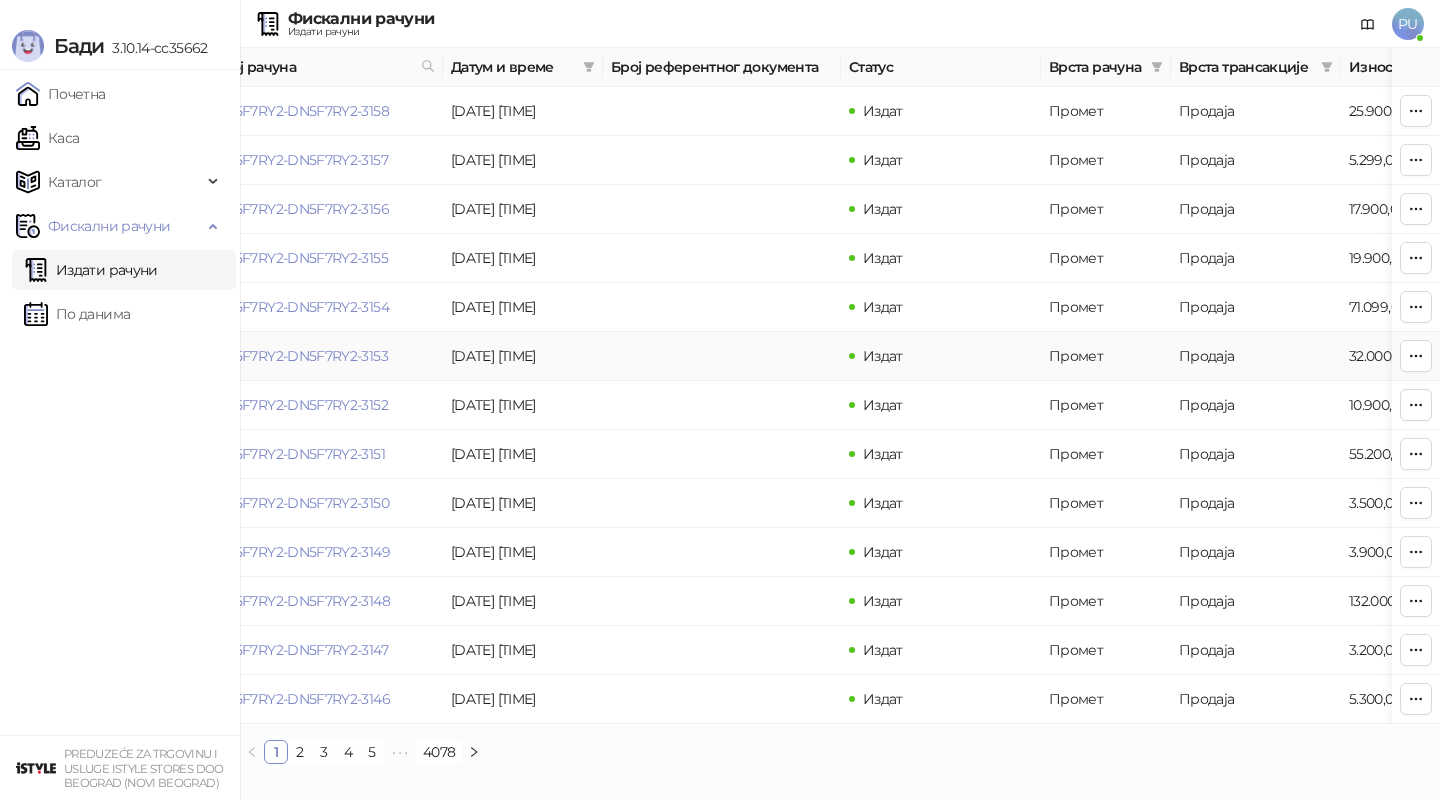 scroll, scrollTop: 0, scrollLeft: 0, axis: both 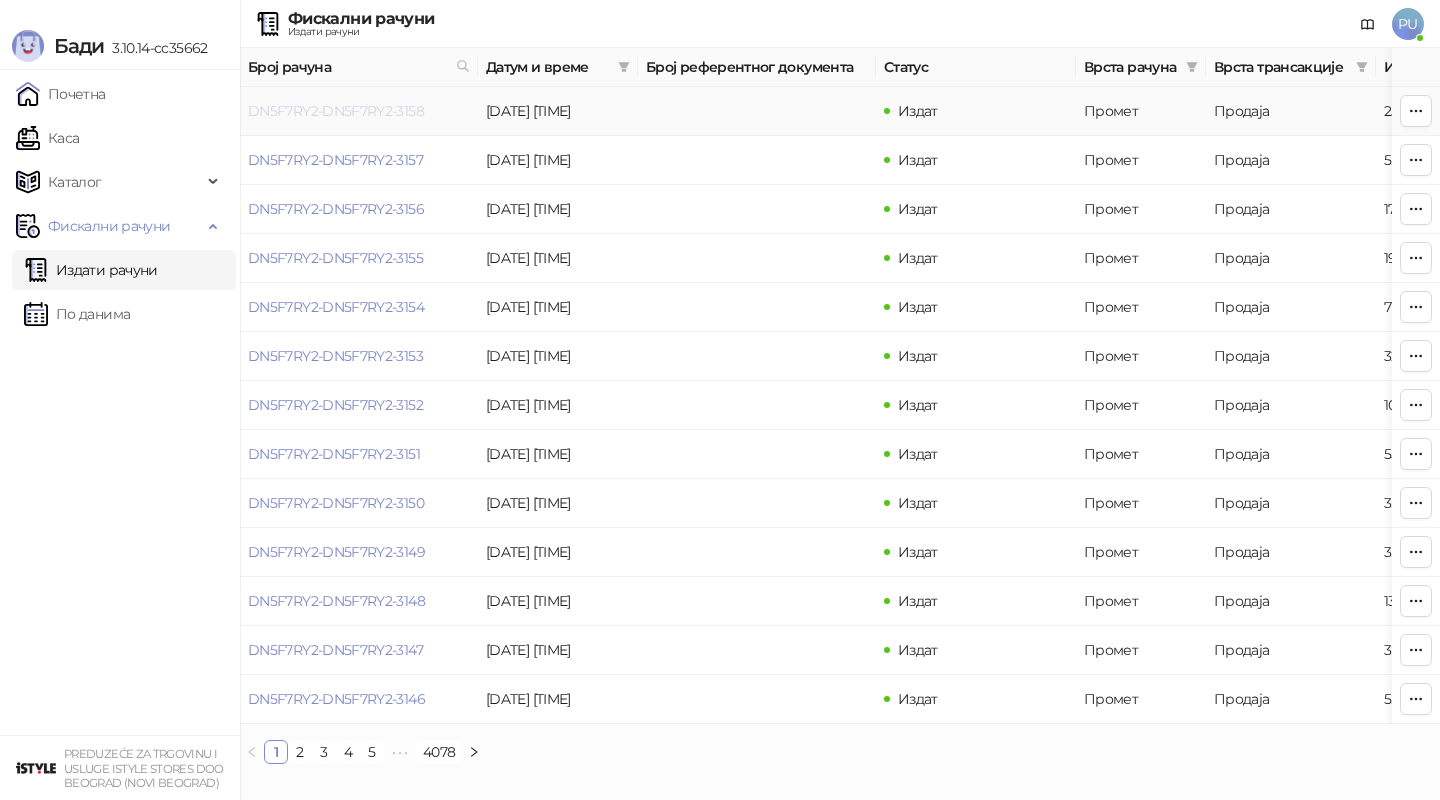 click on "DN5F7RY2-DN5F7RY2-3158" at bounding box center (336, 111) 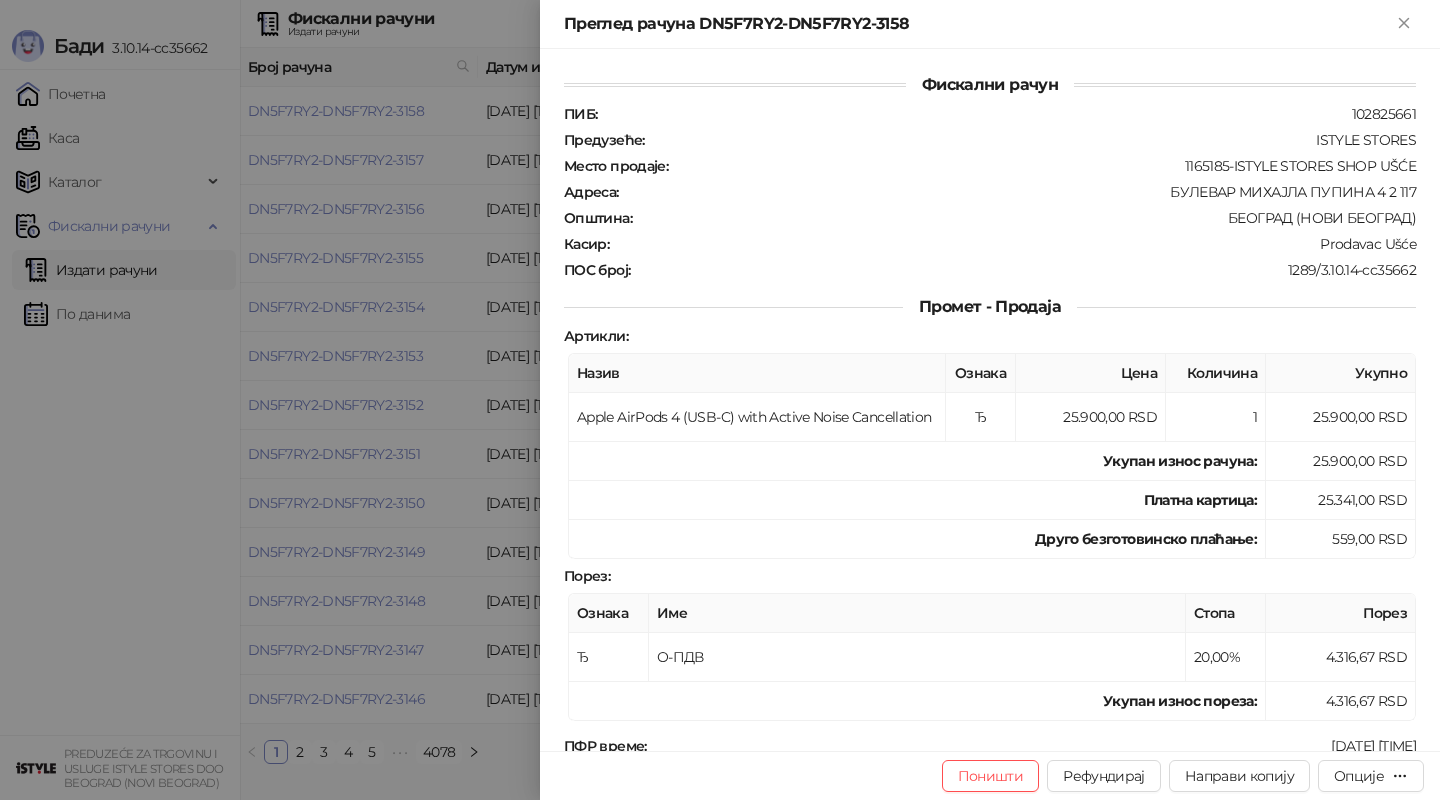 click at bounding box center (720, 400) 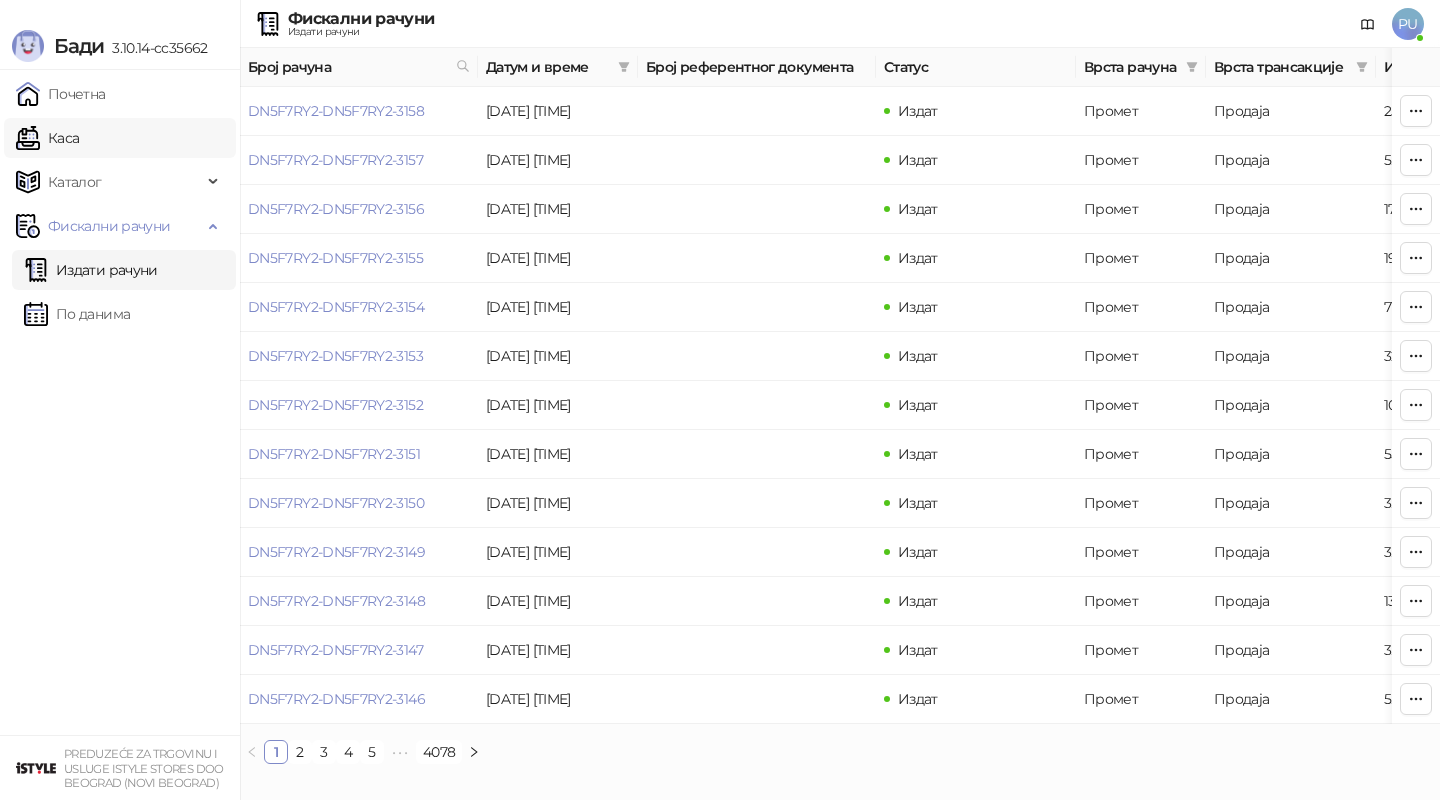 click on "Каса" at bounding box center (47, 138) 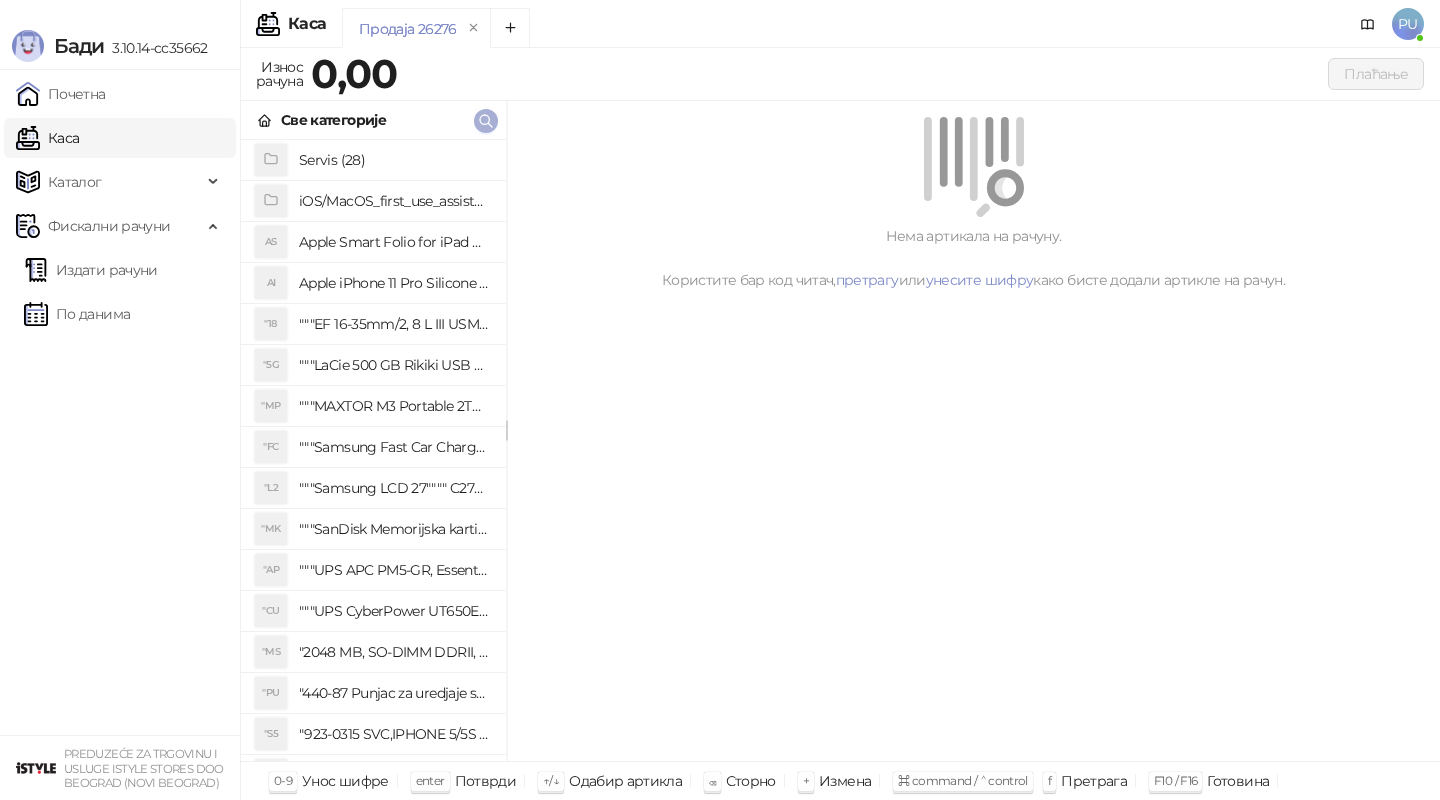 click 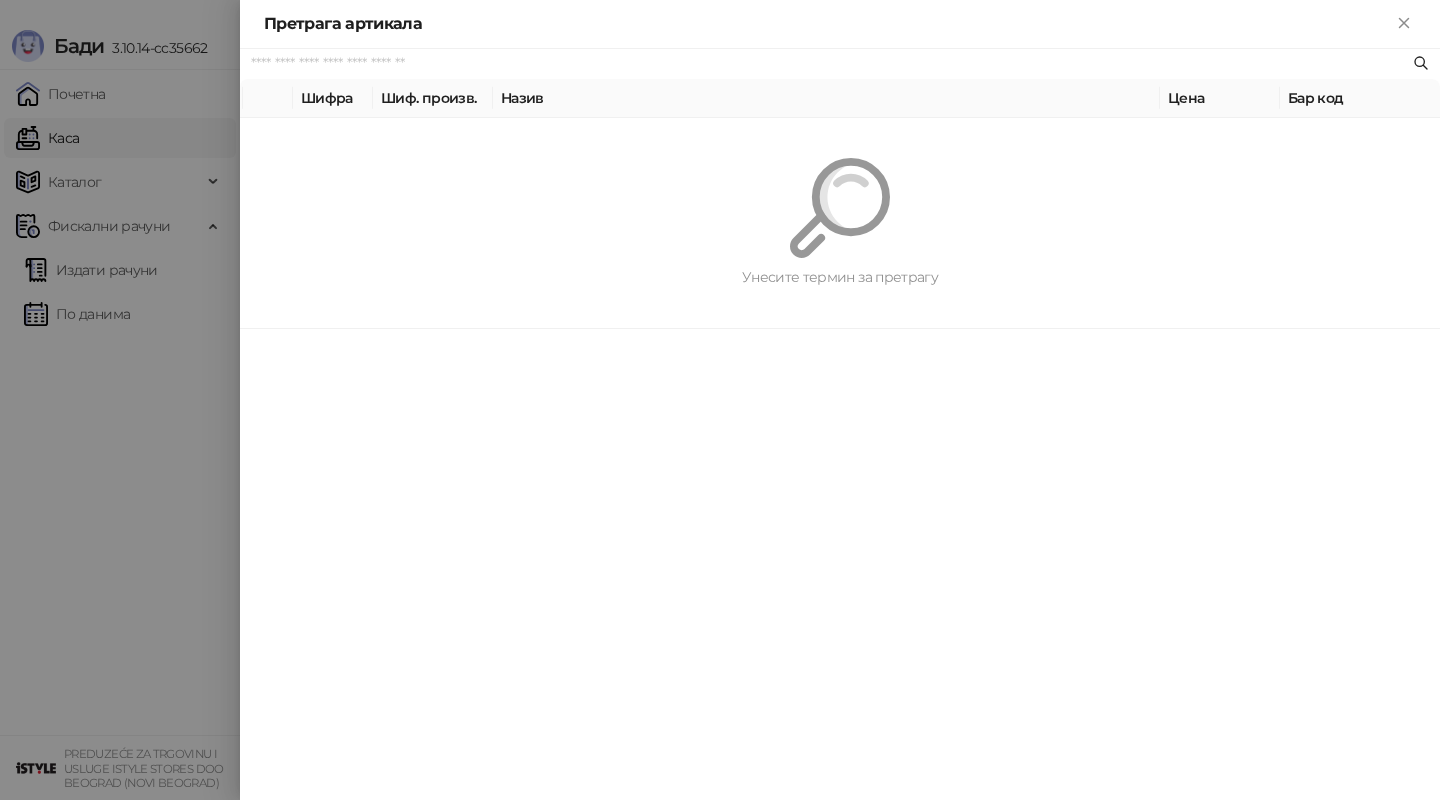 paste on "*********" 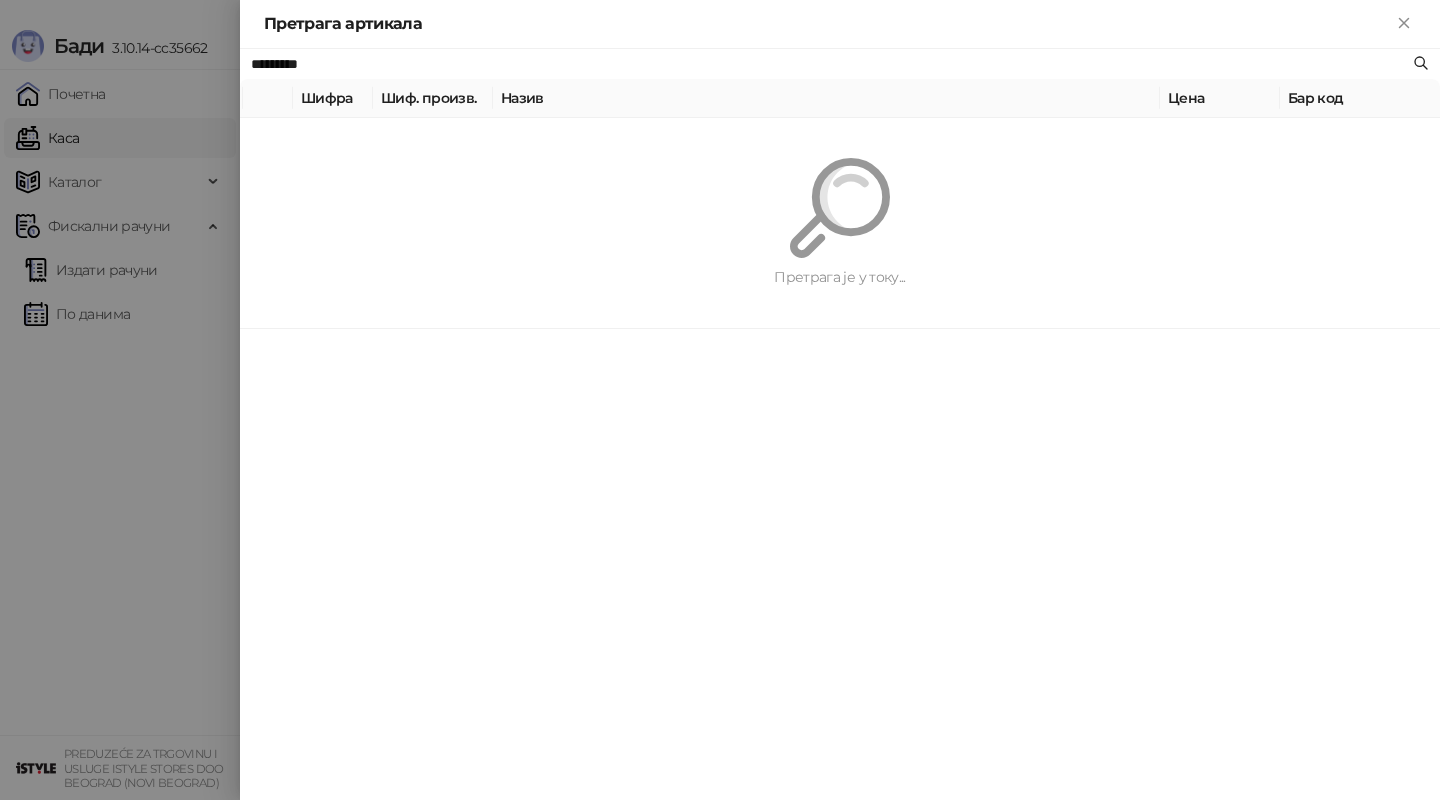 type on "*********" 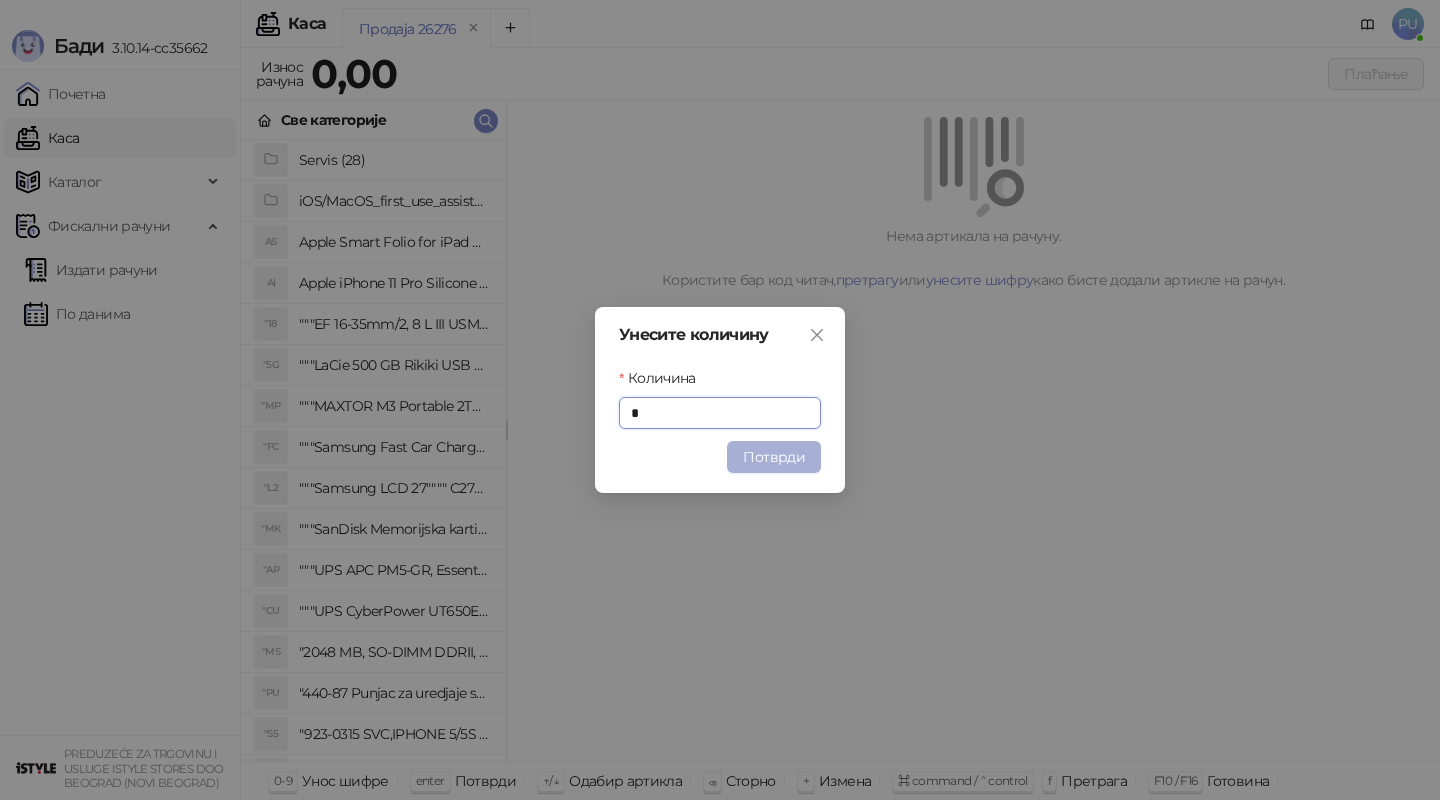 click on "Потврди" at bounding box center [774, 457] 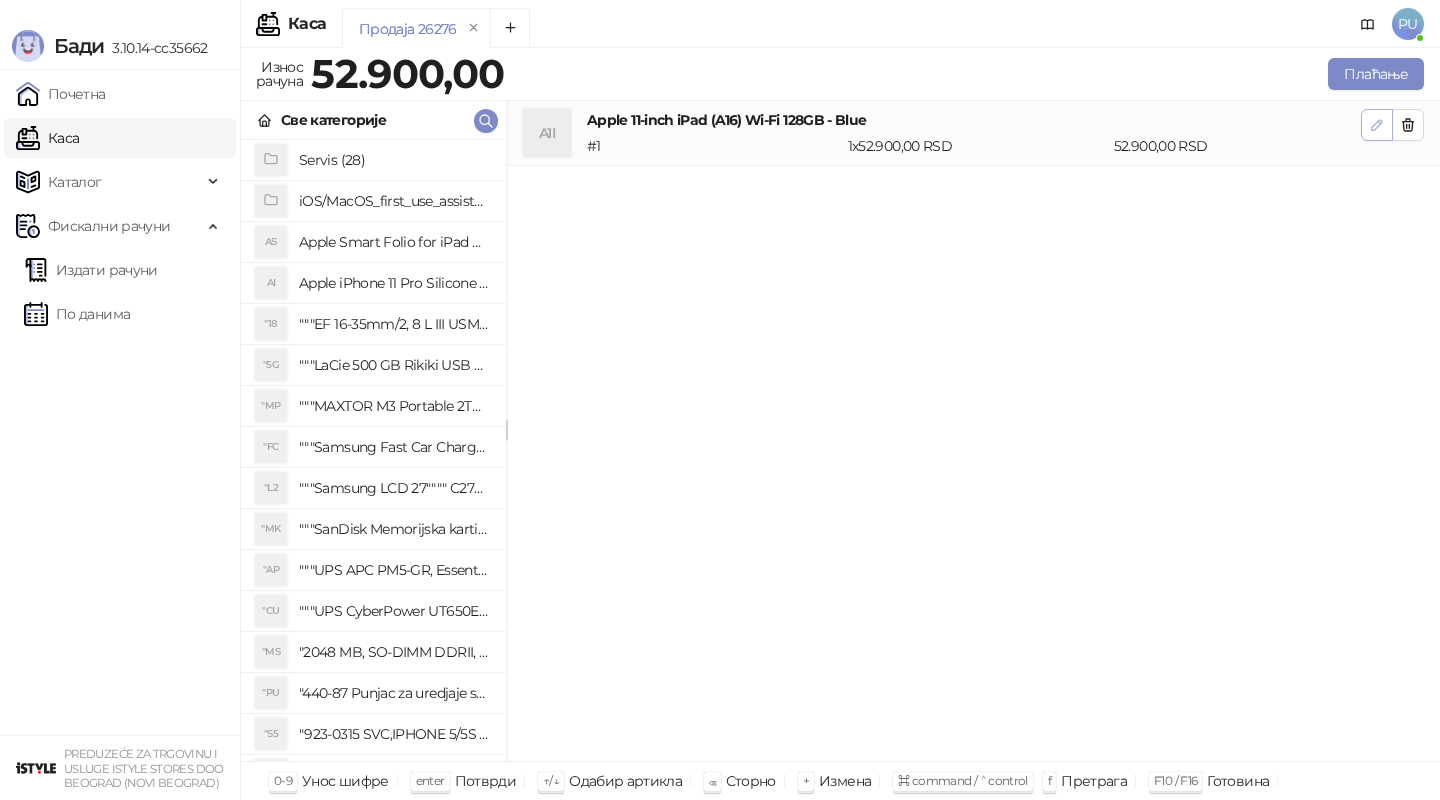 click 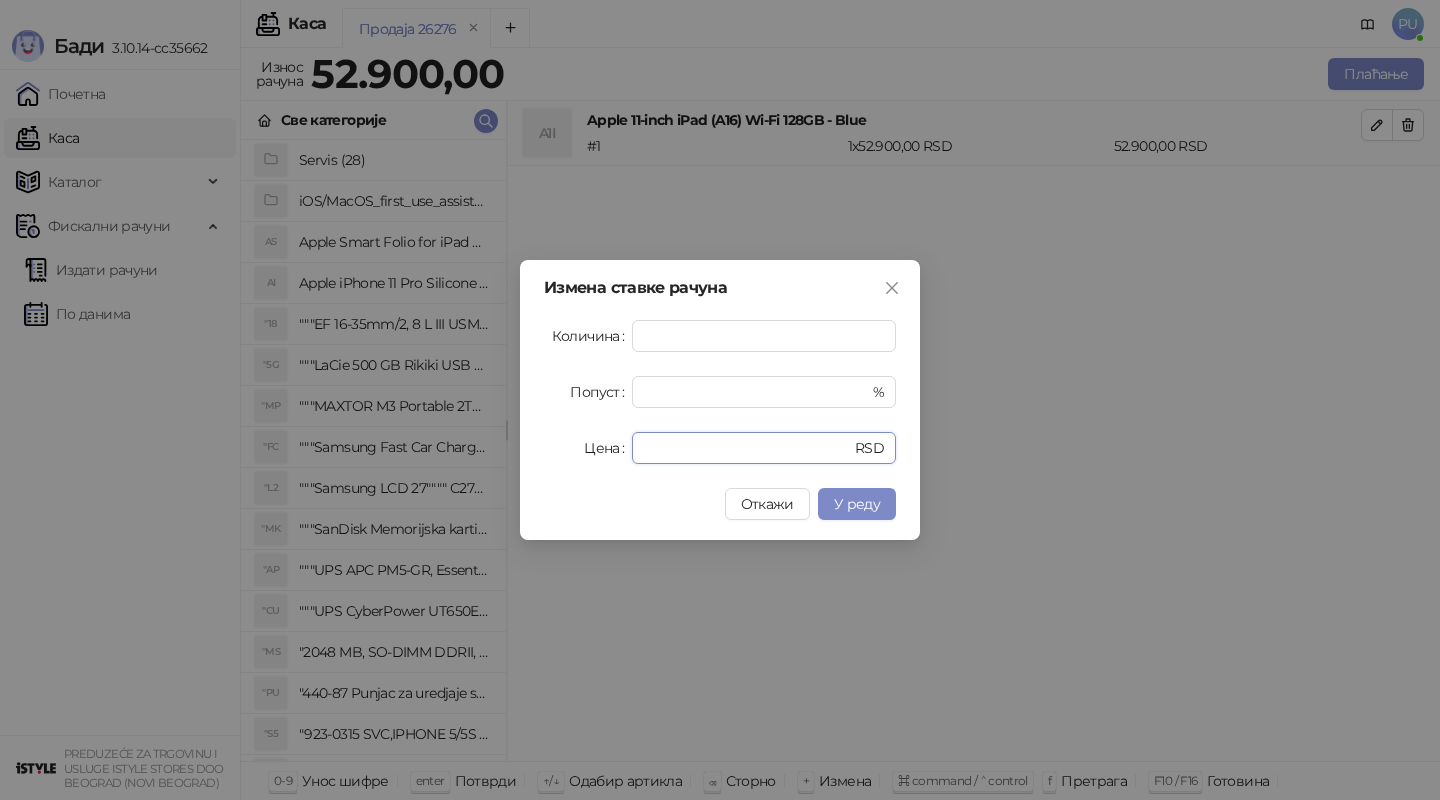 drag, startPoint x: 726, startPoint y: 454, endPoint x: 266, endPoint y: 424, distance: 460.97723 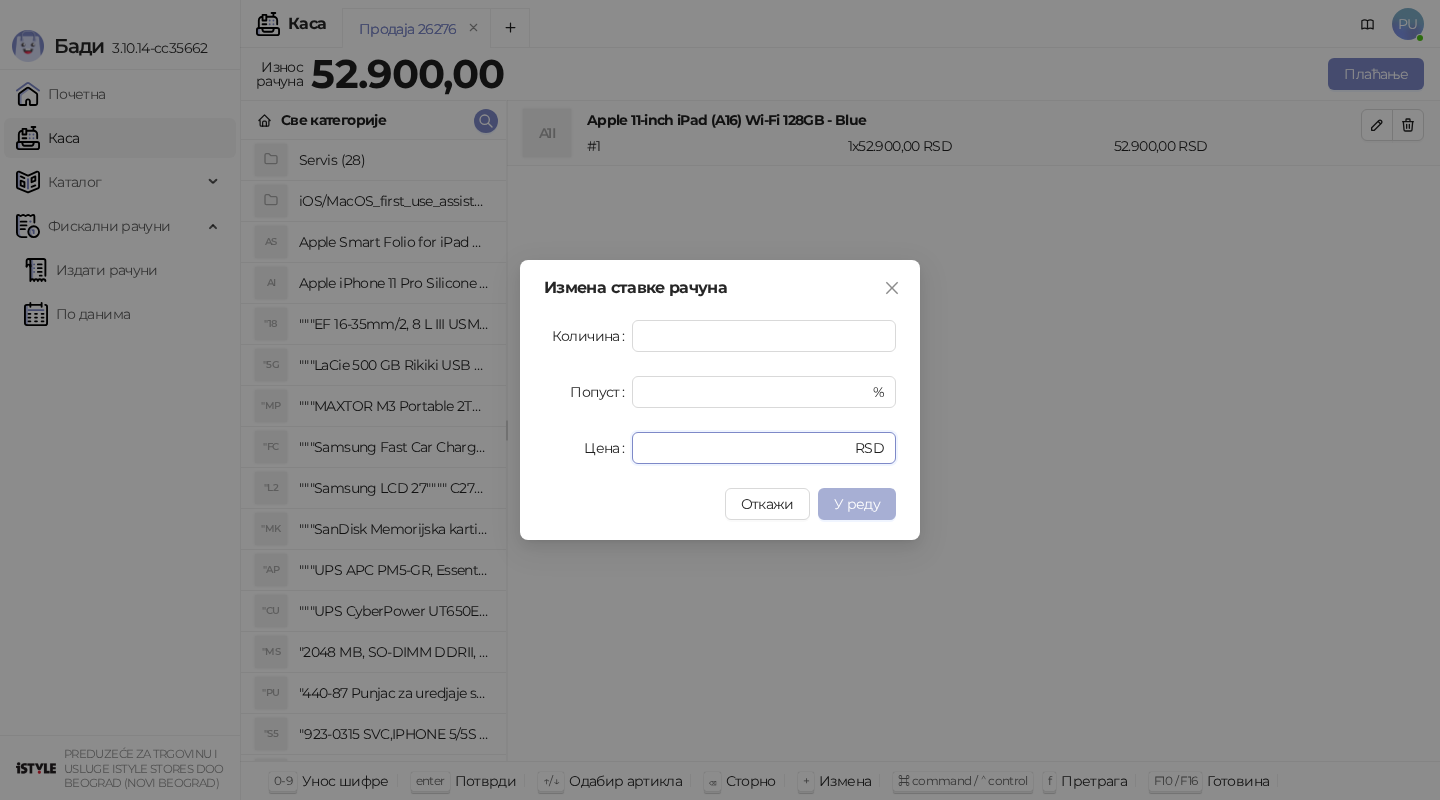 type on "*****" 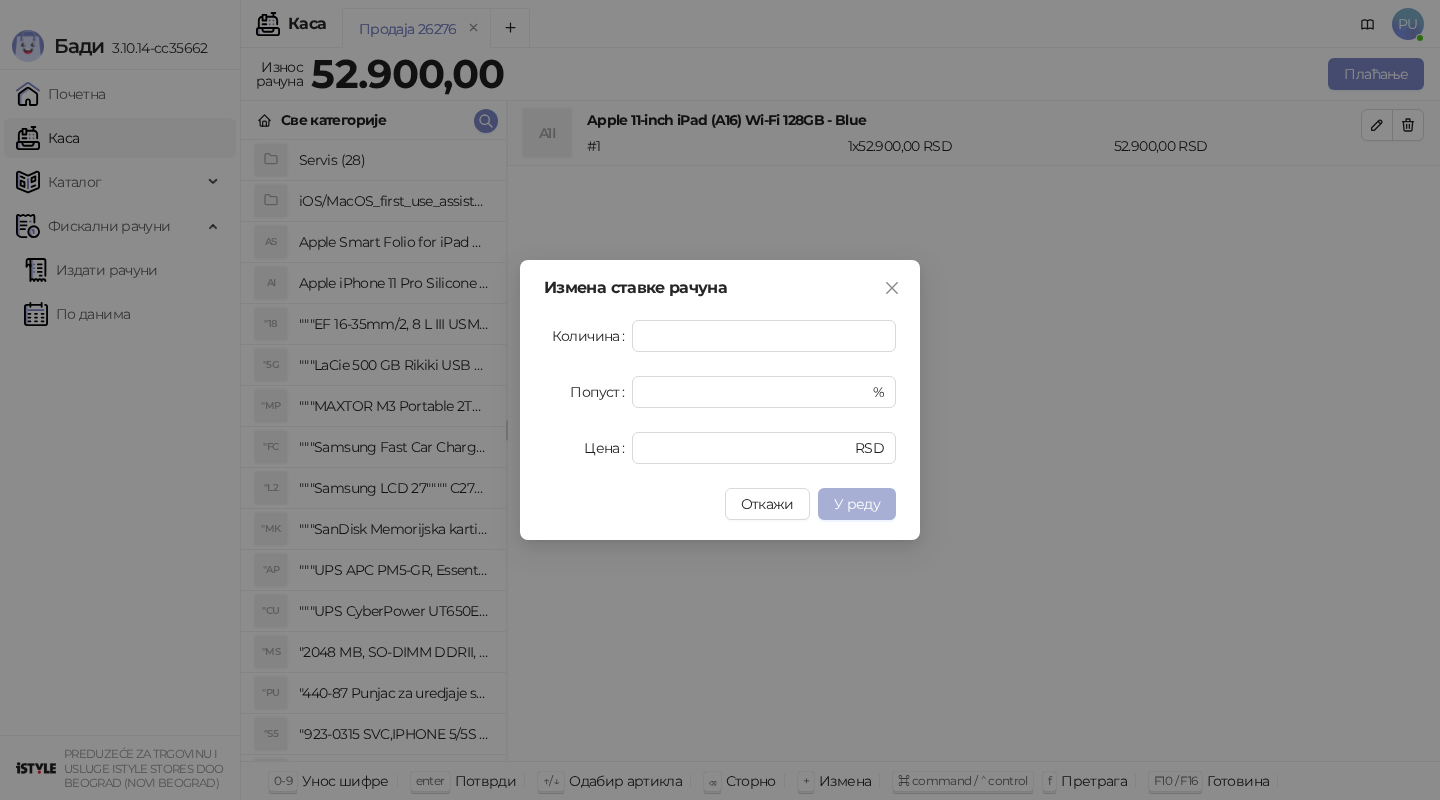 click on "У реду" at bounding box center [857, 504] 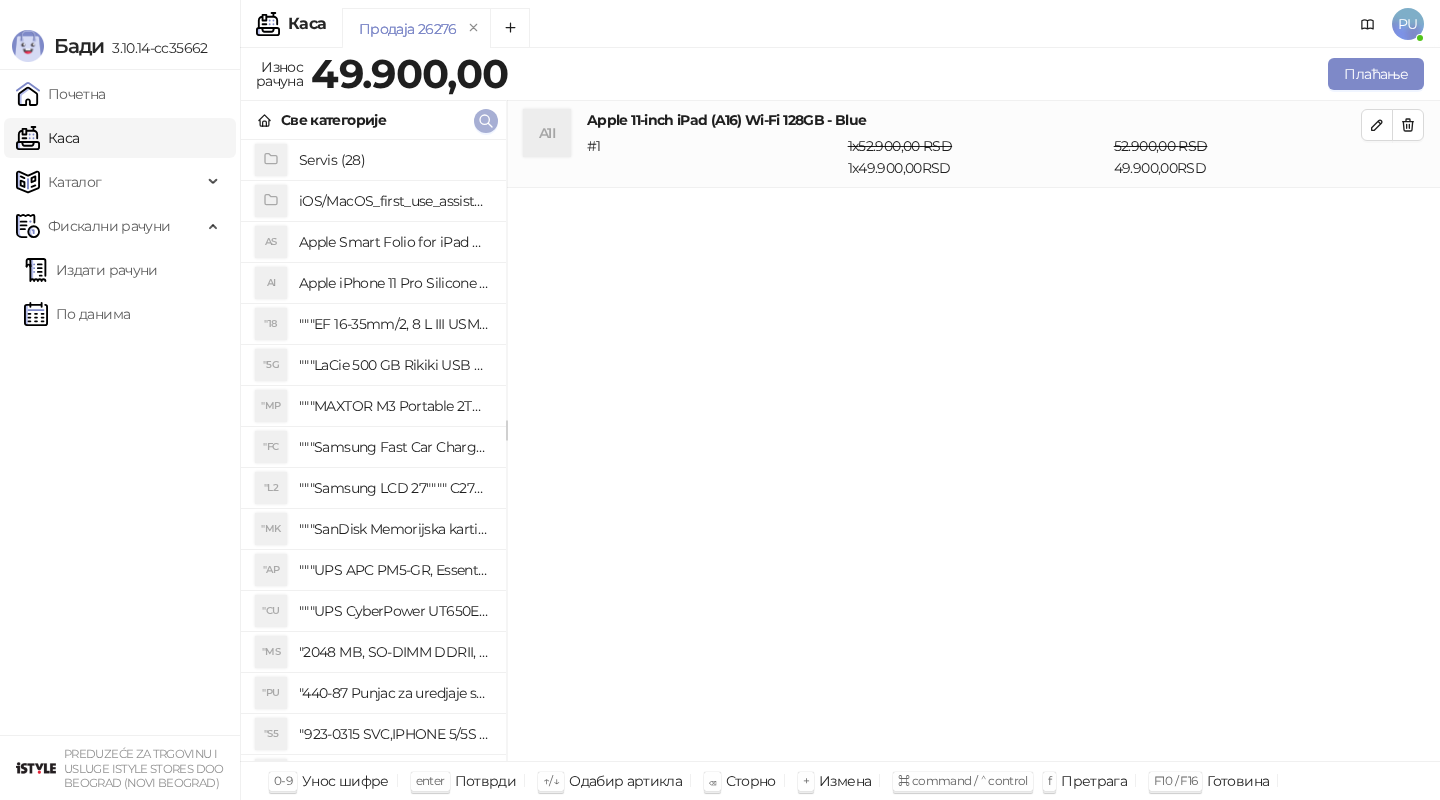 click 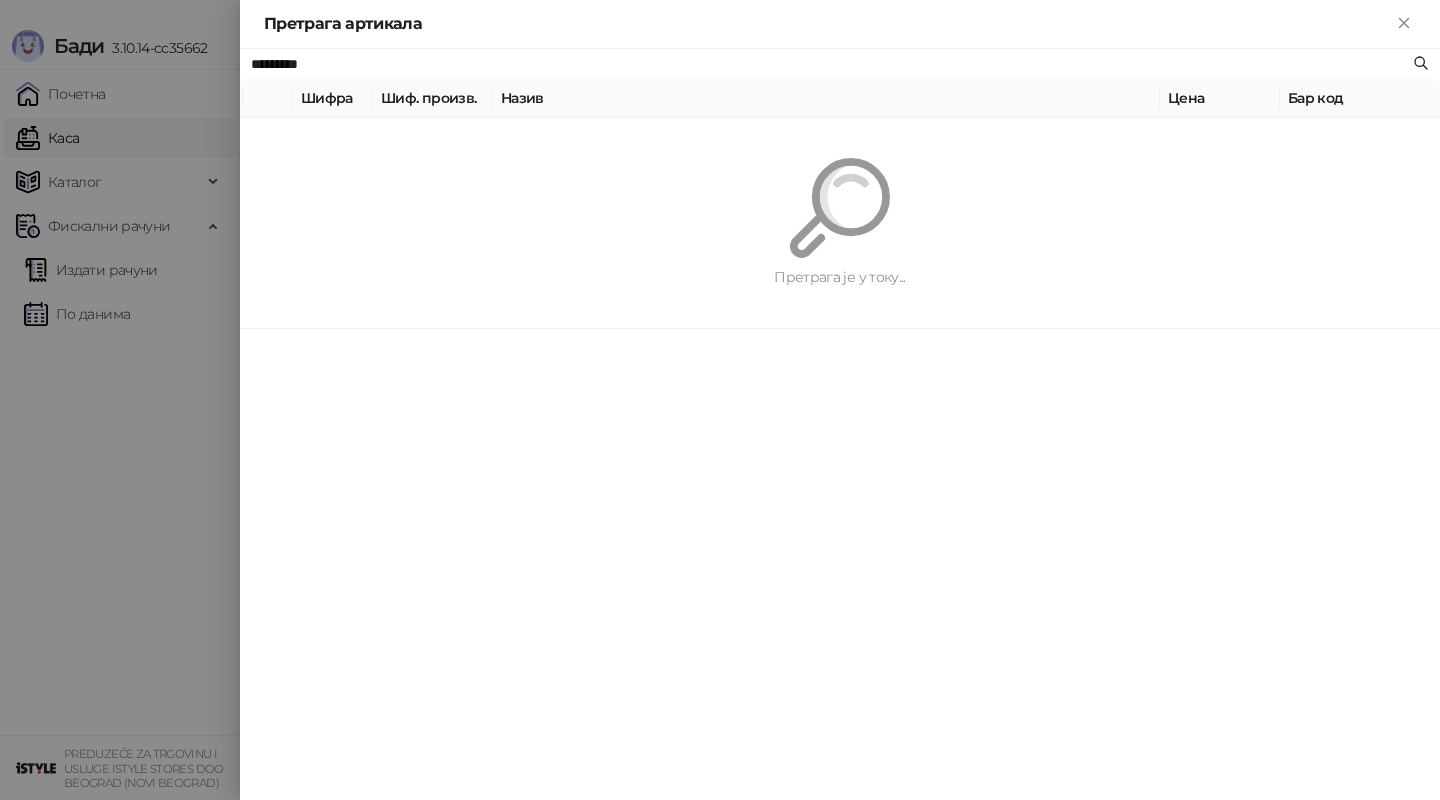 paste on "**********" 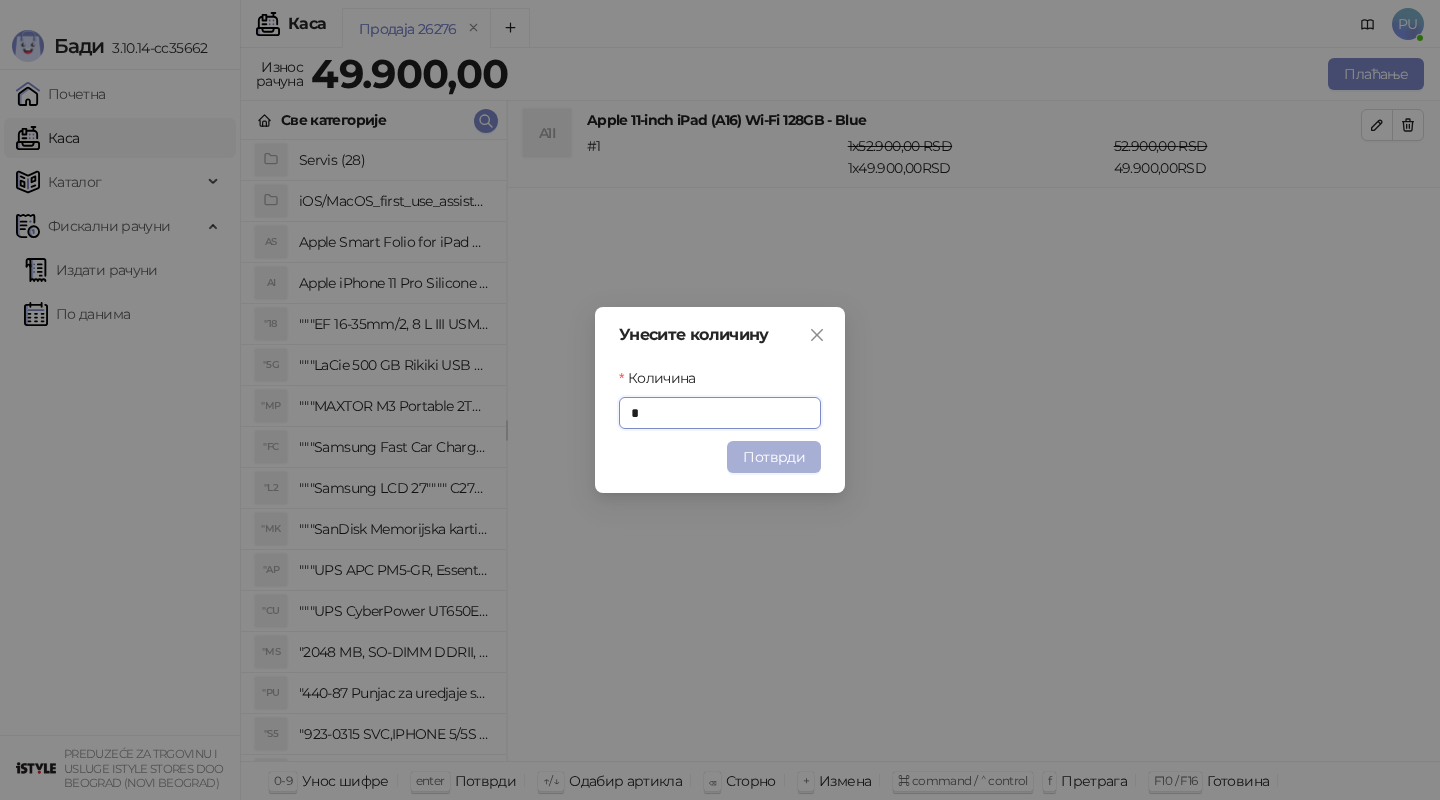 click on "Потврди" at bounding box center [774, 457] 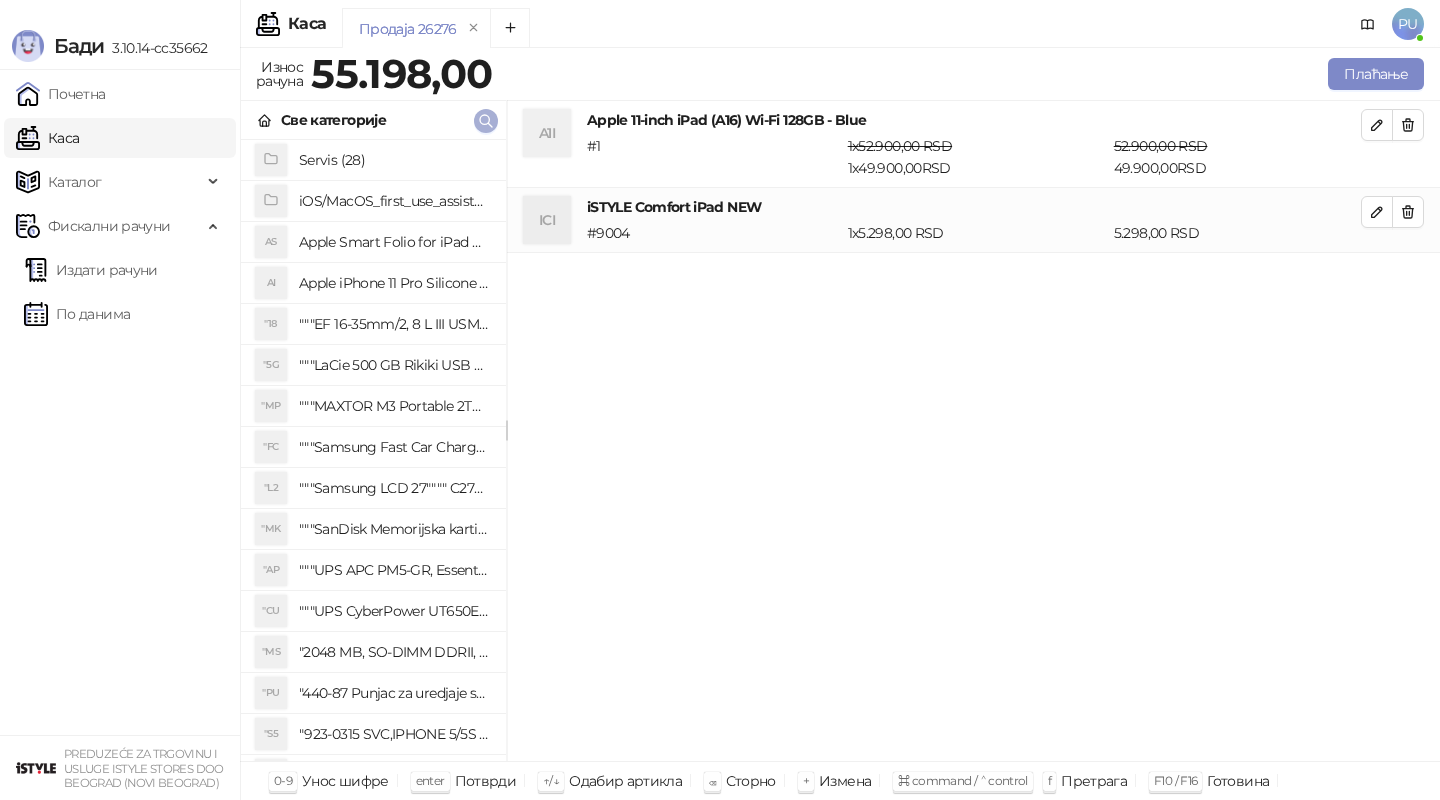 click 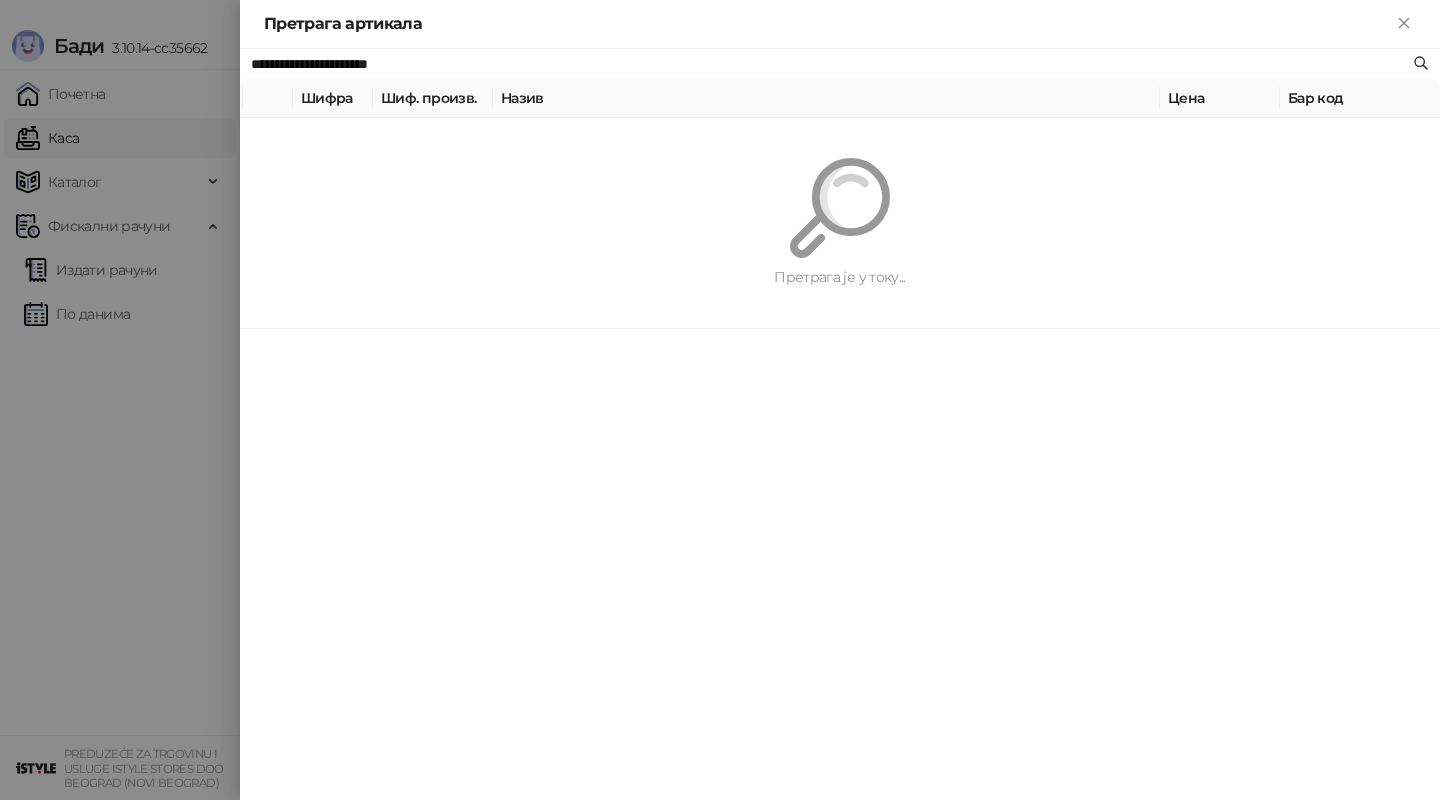 paste 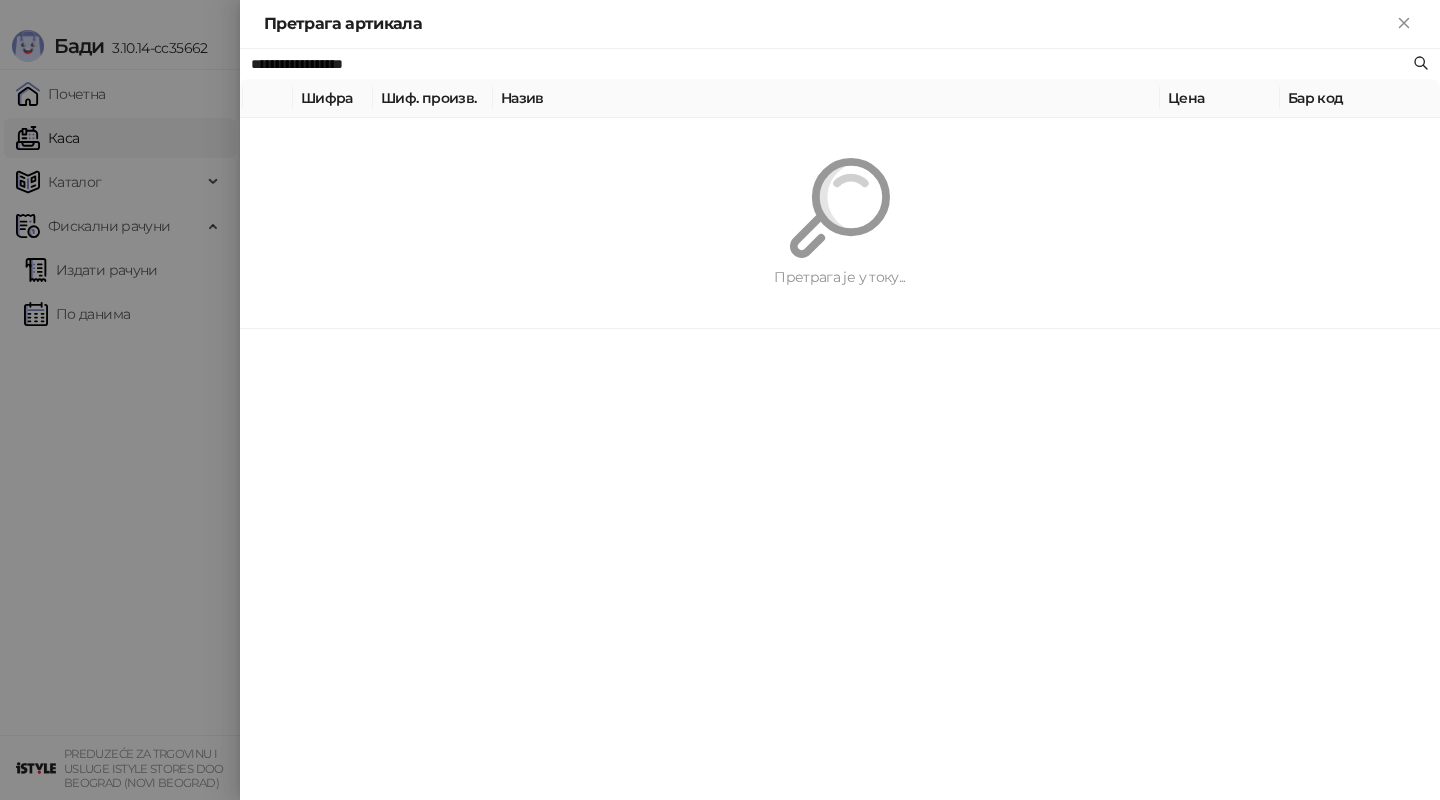 type on "**********" 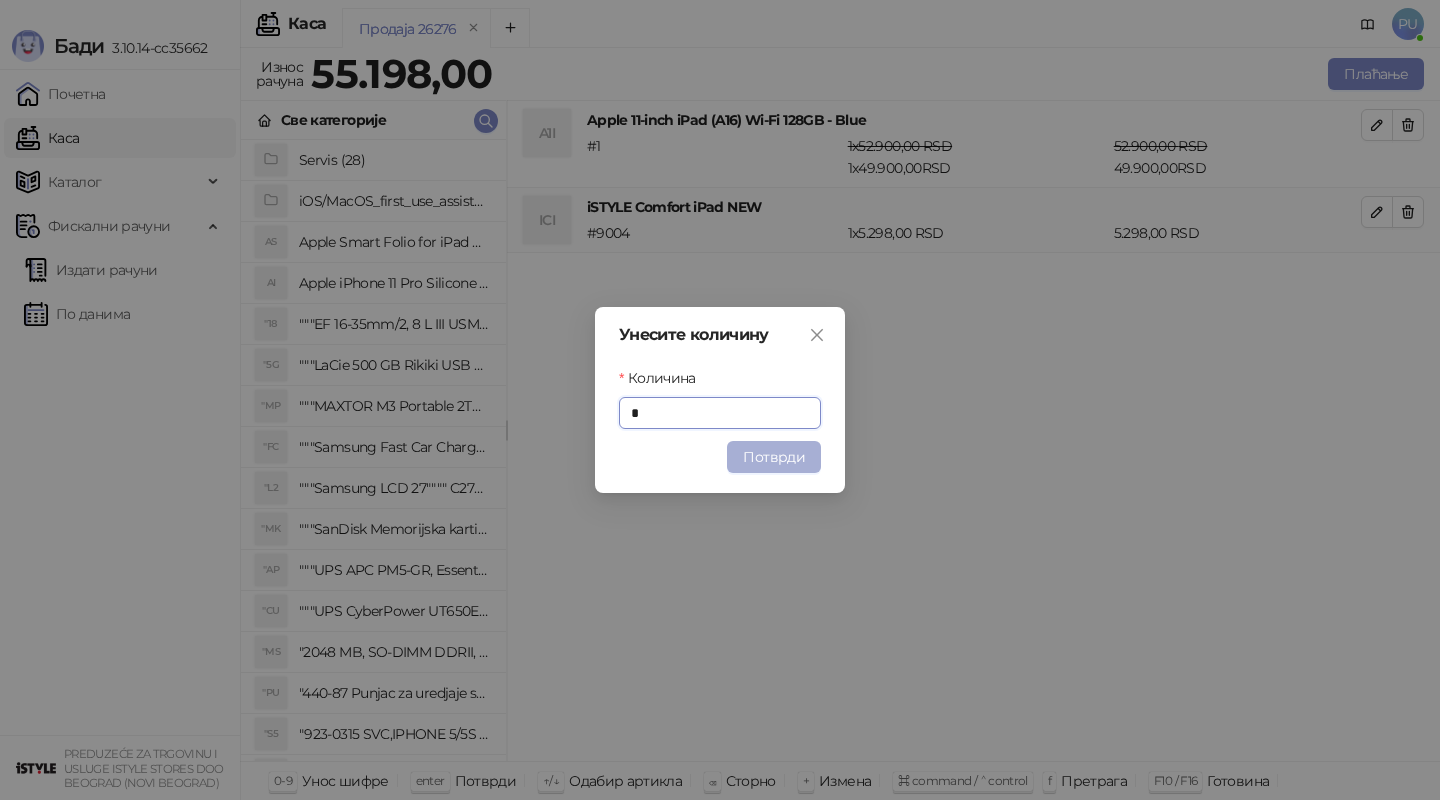 click on "Потврди" at bounding box center [774, 457] 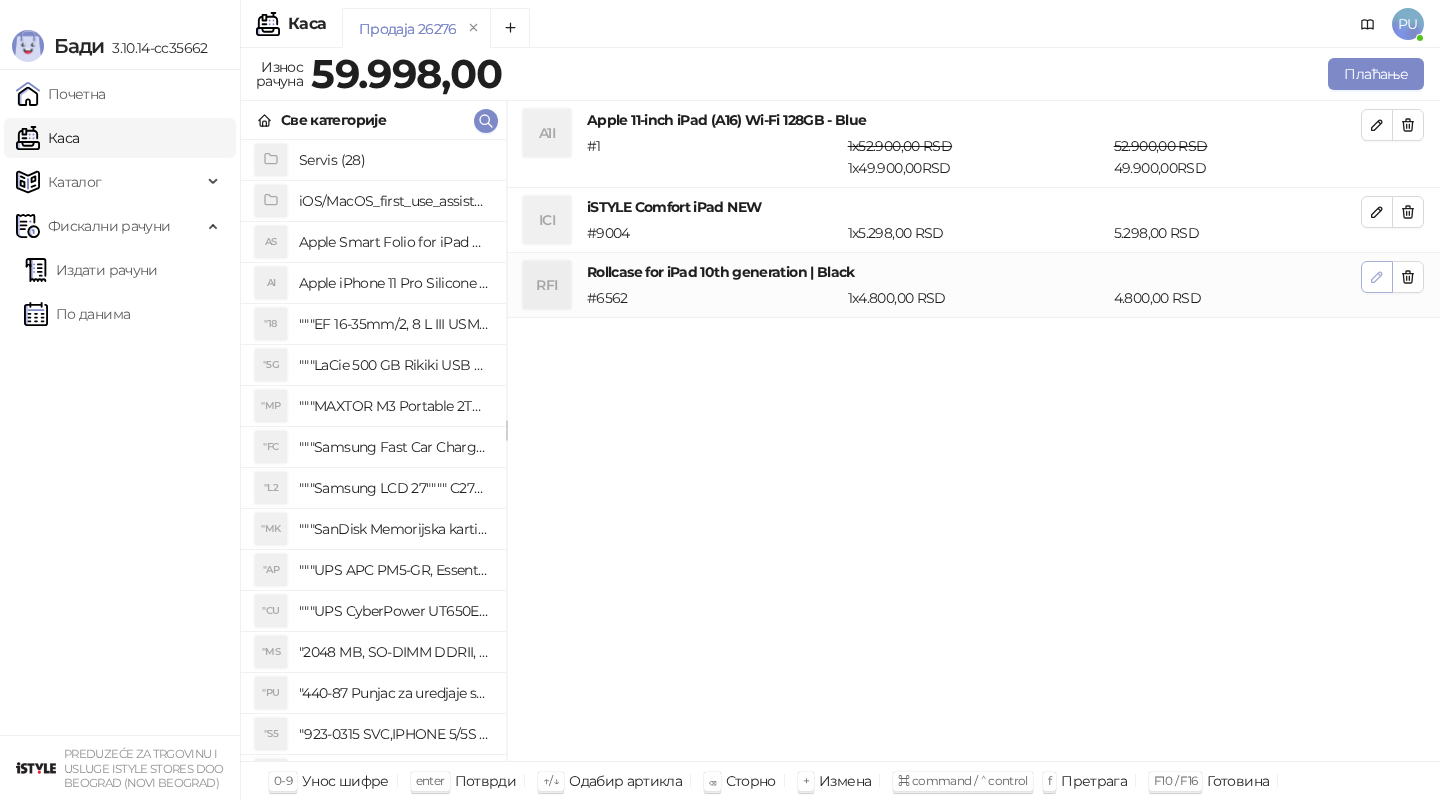 click 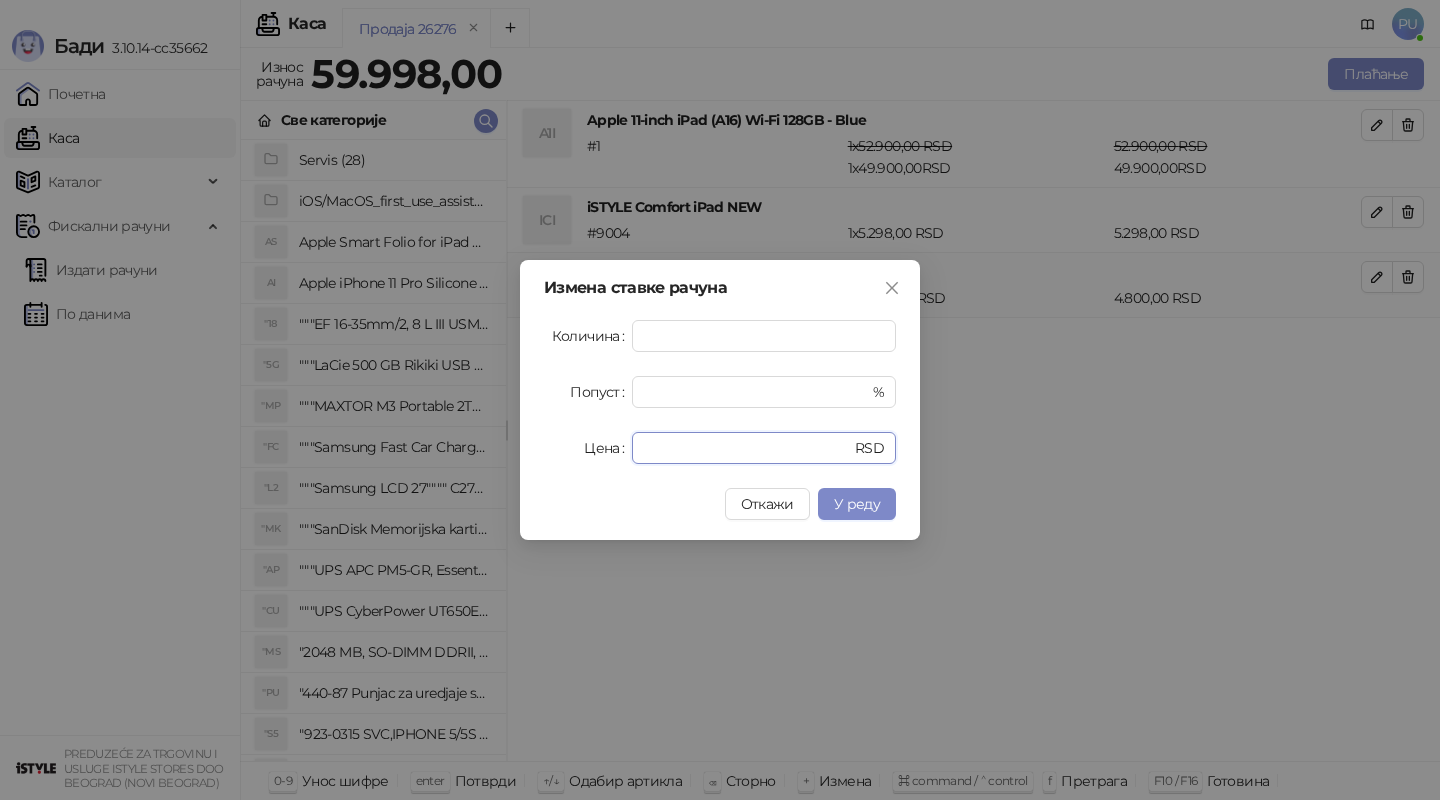 drag, startPoint x: 722, startPoint y: 436, endPoint x: 557, endPoint y: 436, distance: 165 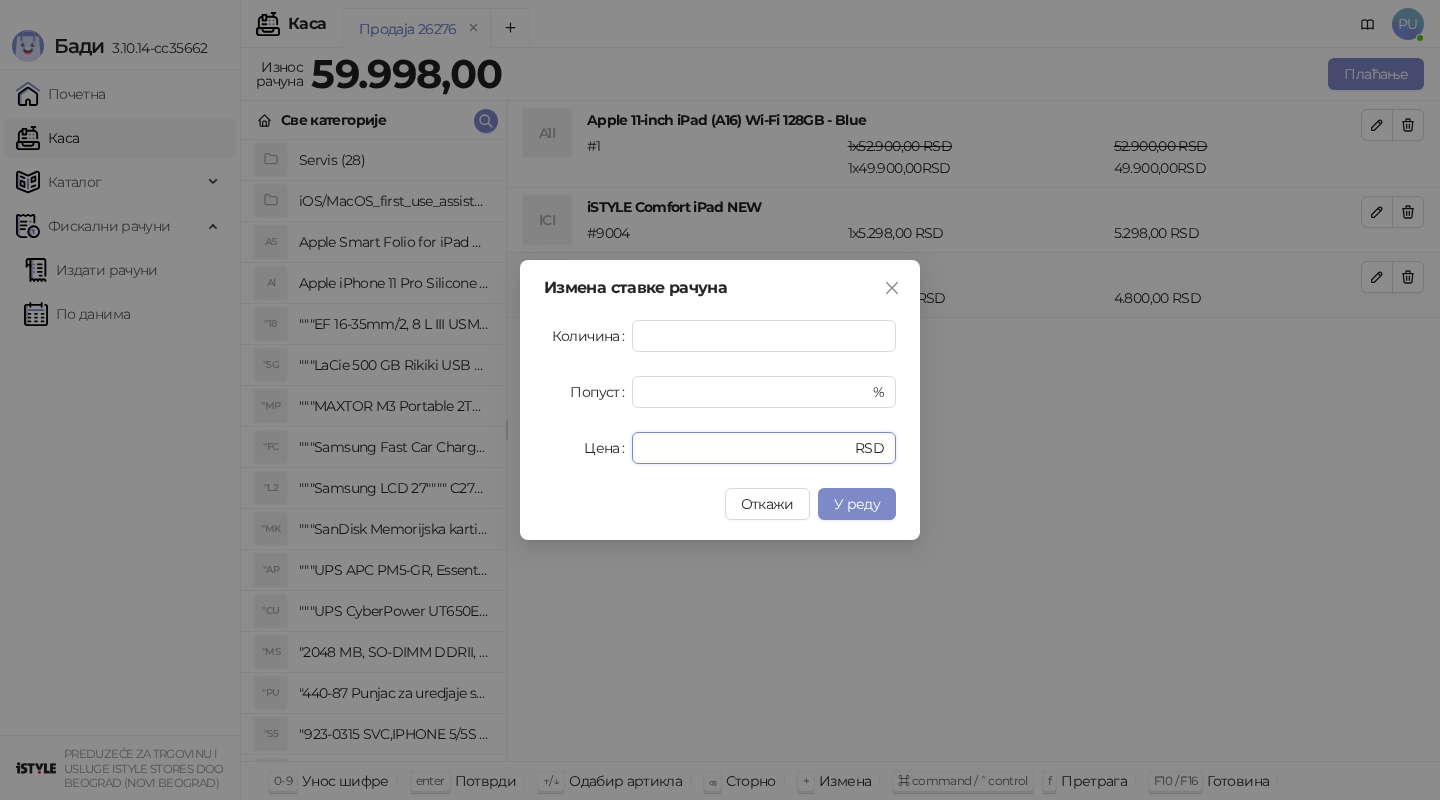 drag, startPoint x: 702, startPoint y: 442, endPoint x: 430, endPoint y: 436, distance: 272.06616 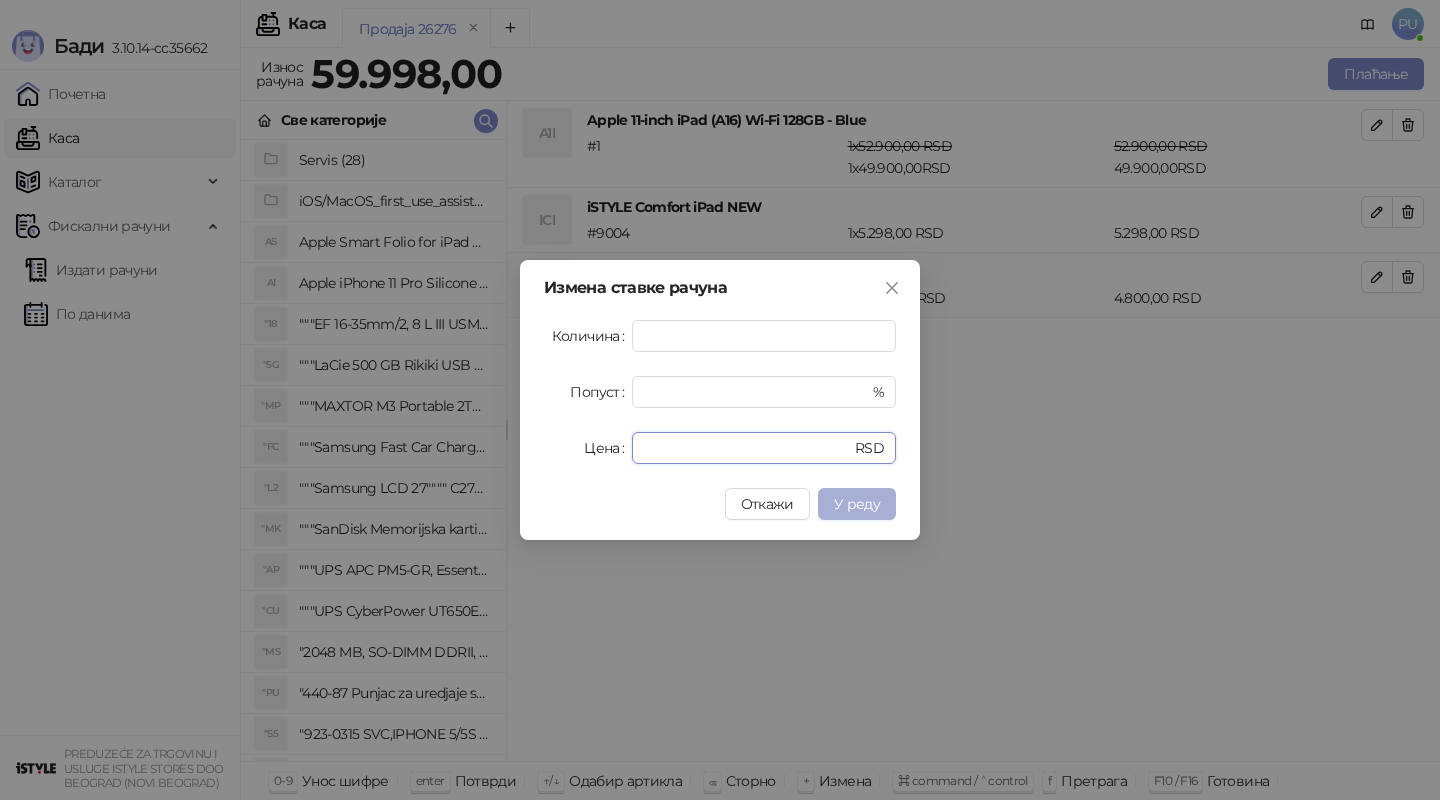 type on "*" 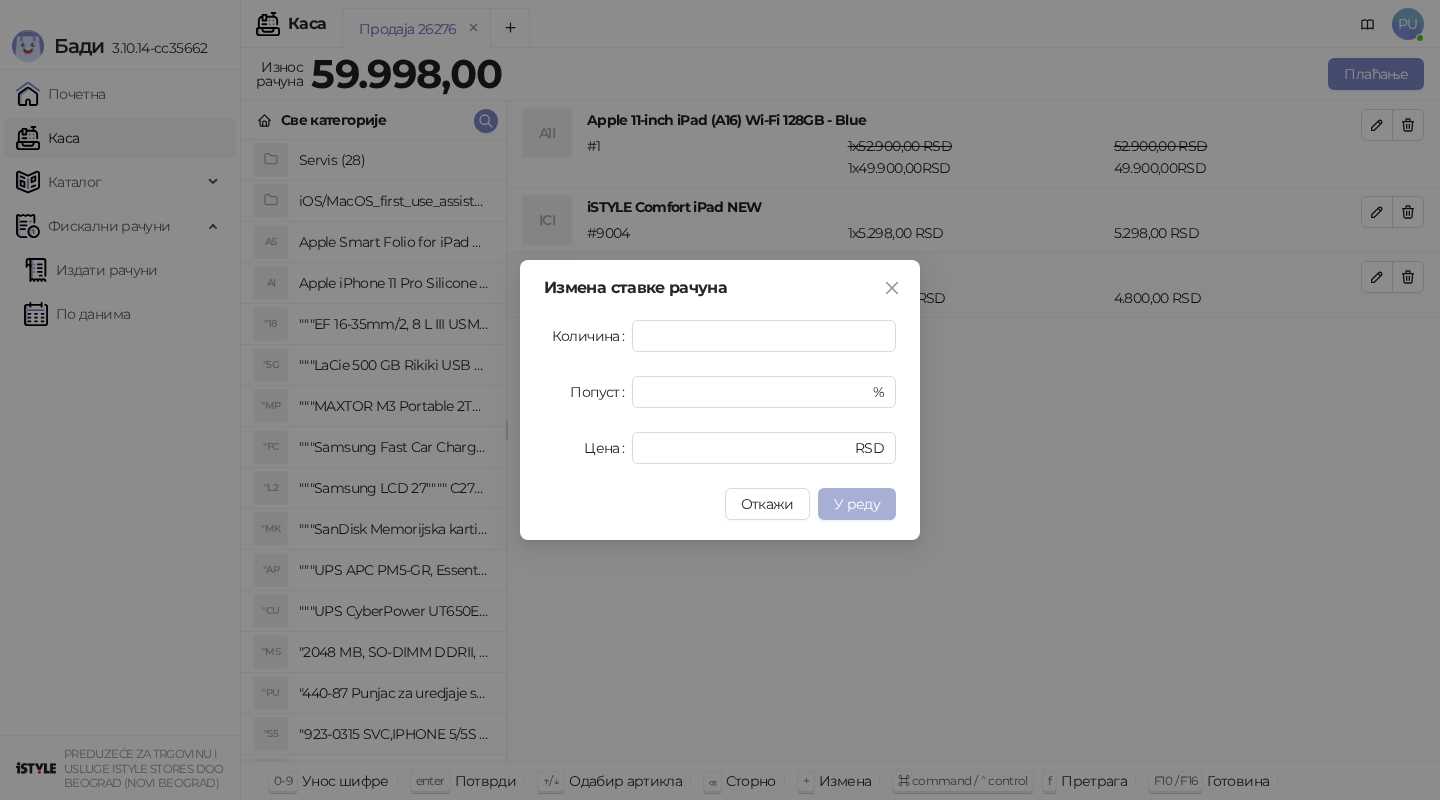 click on "У реду" at bounding box center (857, 504) 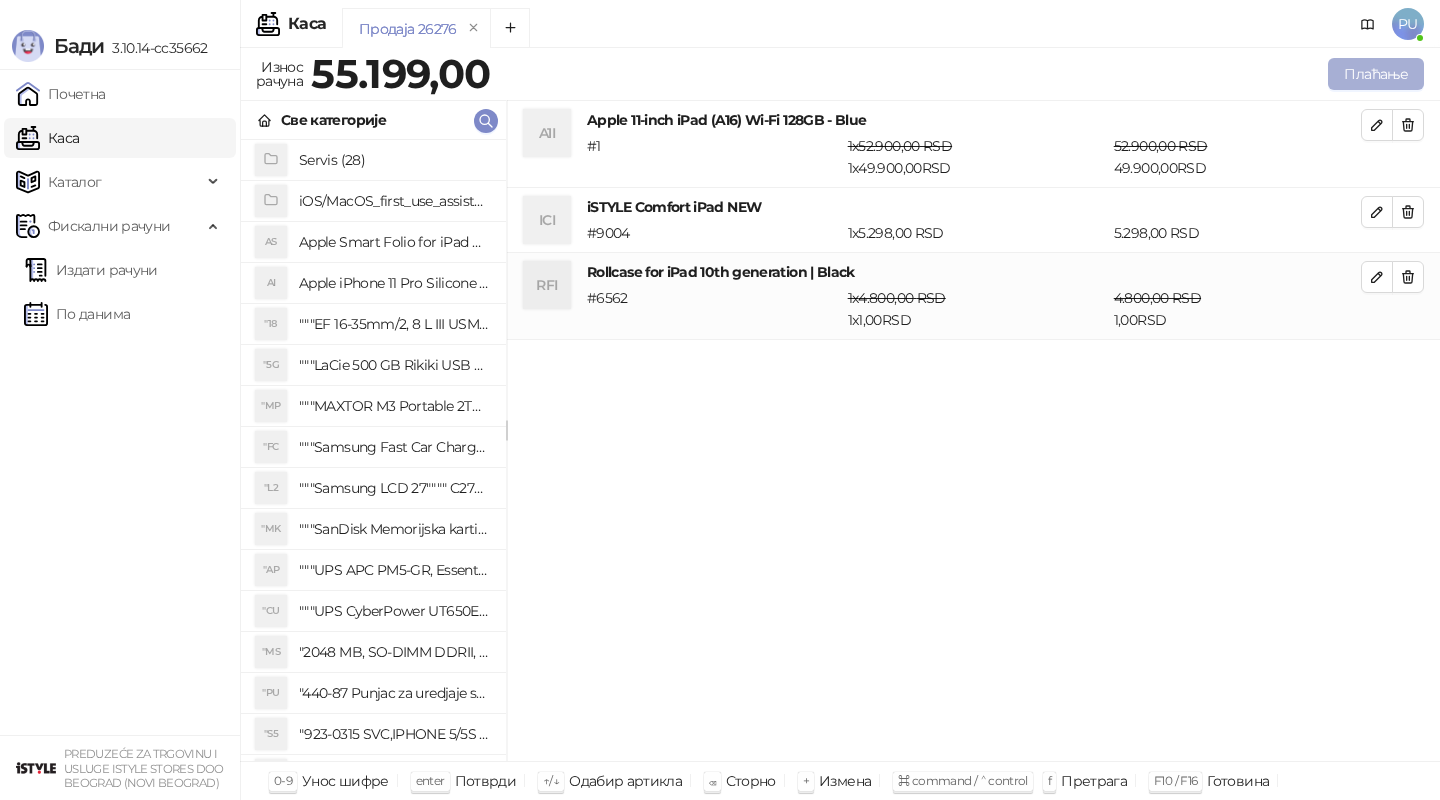 click on "Плаћање" at bounding box center (1376, 74) 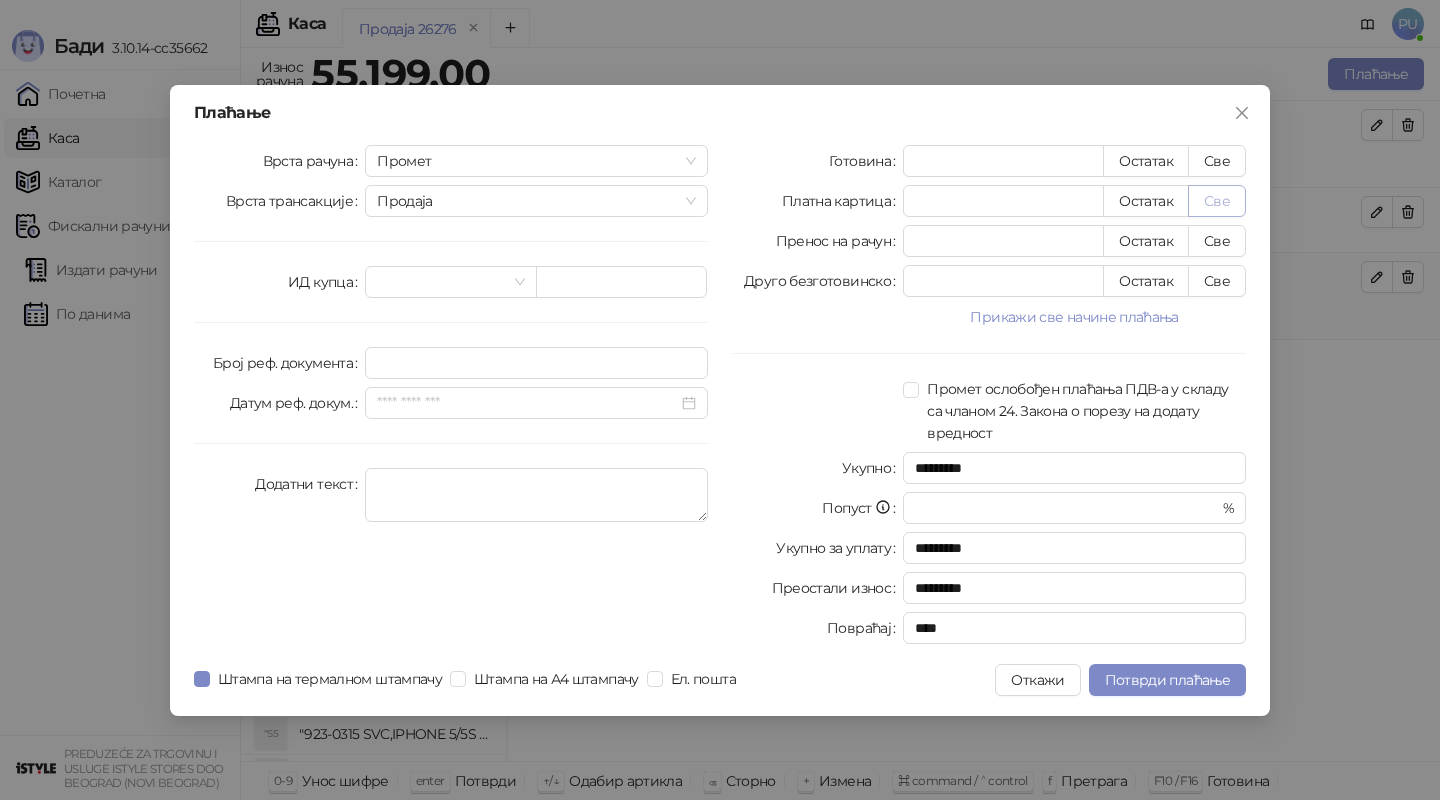 click on "Све" at bounding box center (1217, 201) 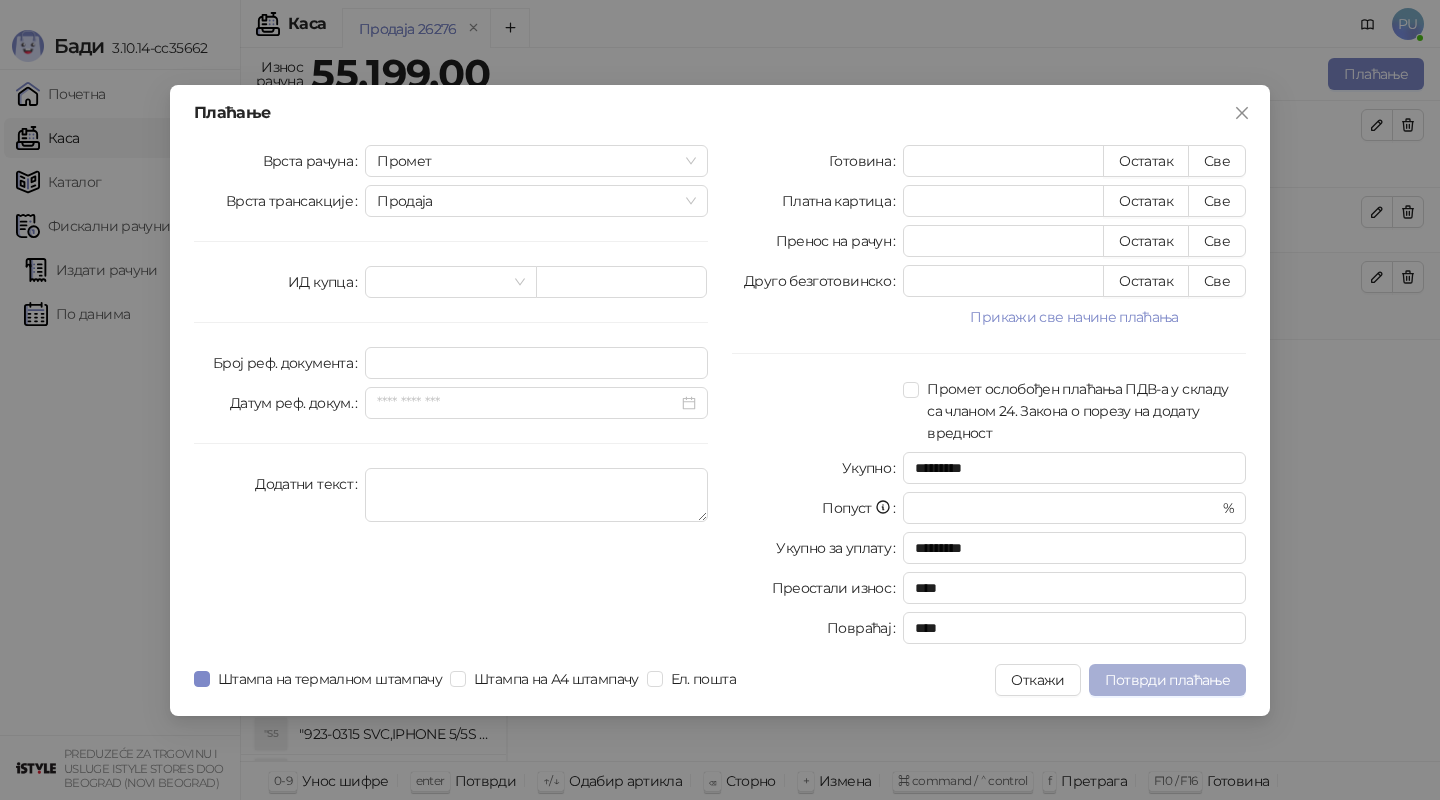 click on "Потврди плаћање" at bounding box center (1167, 680) 